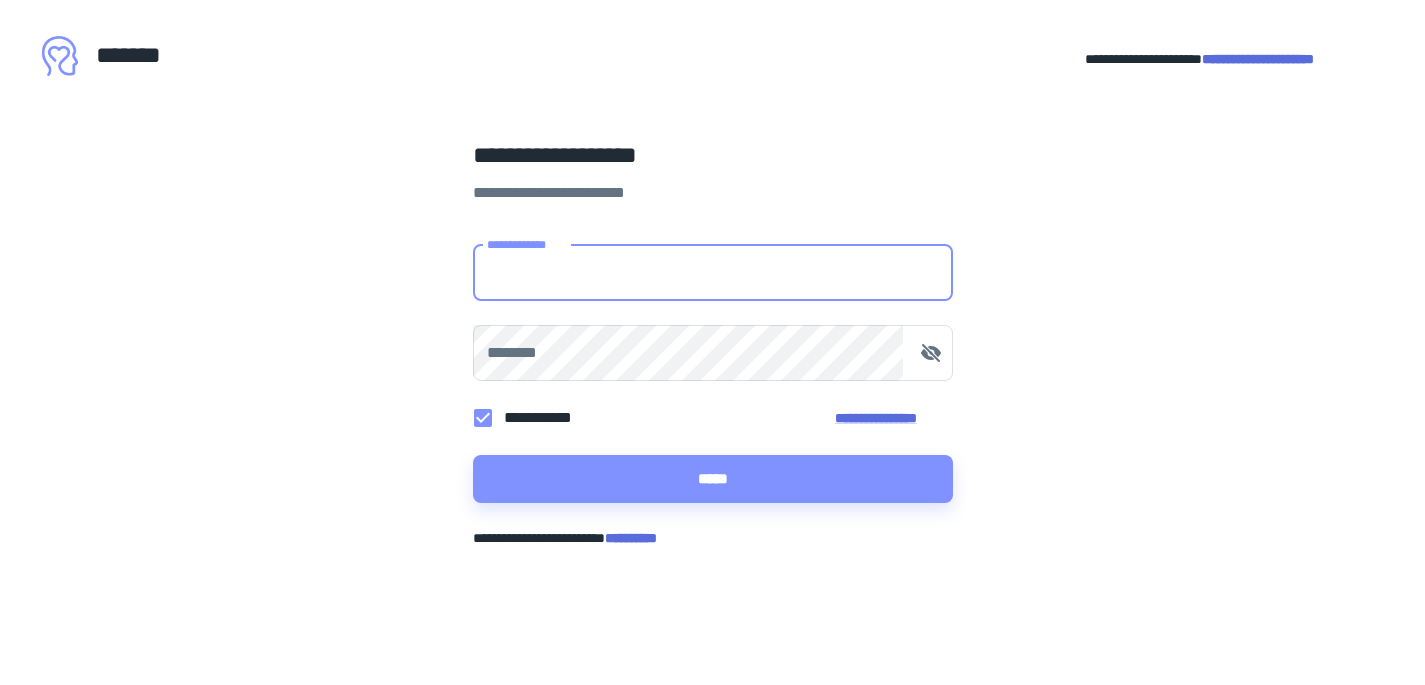 scroll, scrollTop: 0, scrollLeft: 0, axis: both 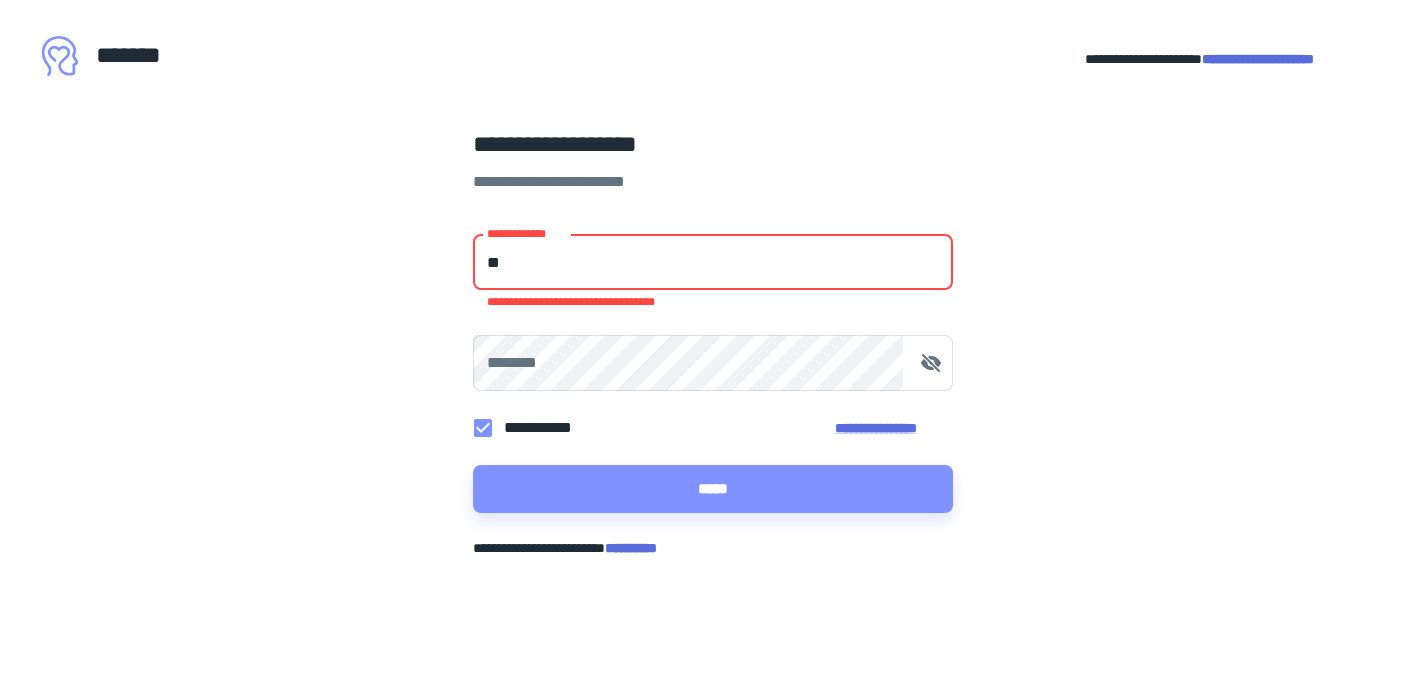 type on "**********" 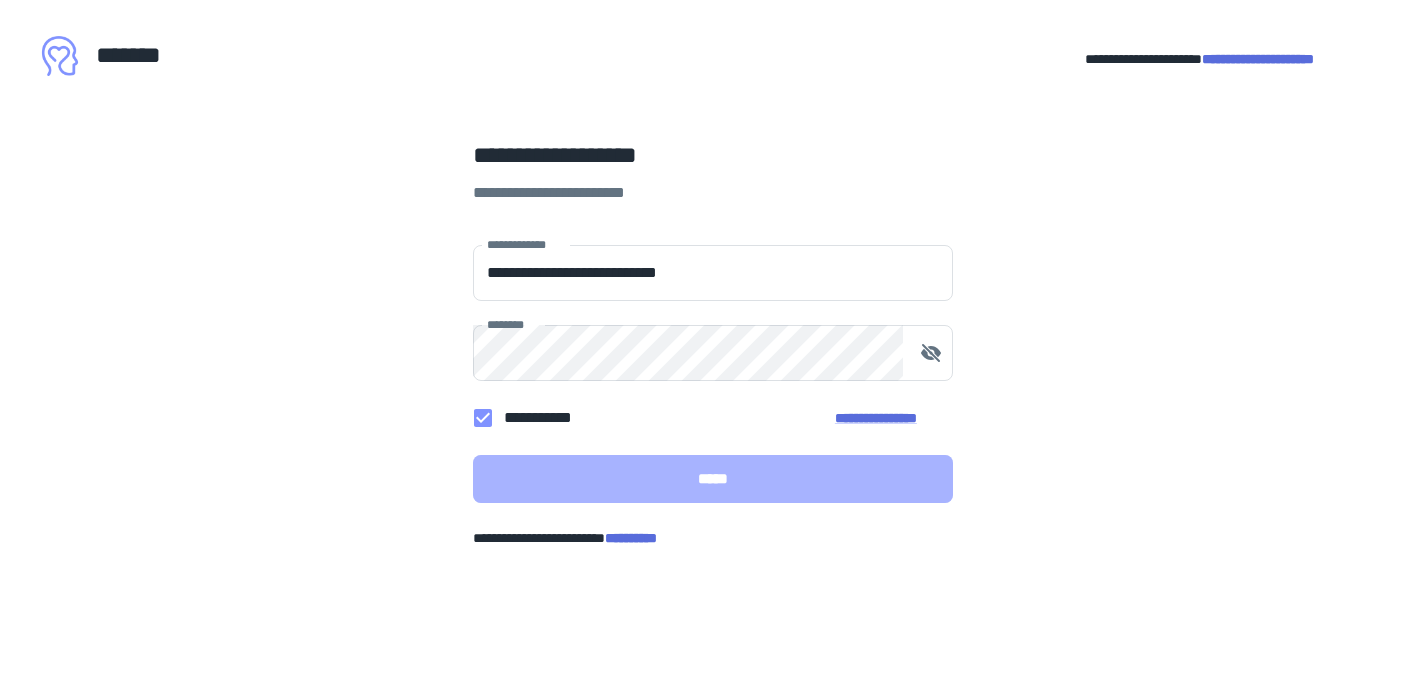 click on "*****" at bounding box center (713, 479) 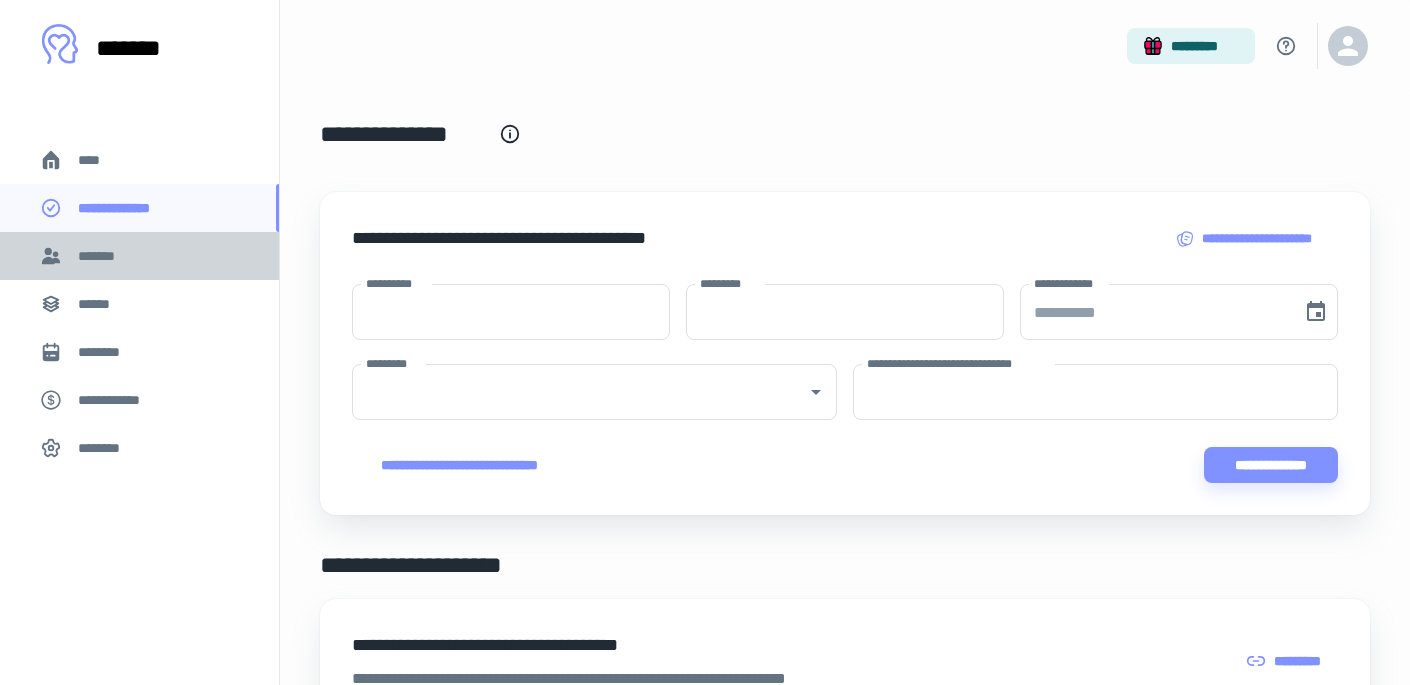 click on "*******" at bounding box center [100, 256] 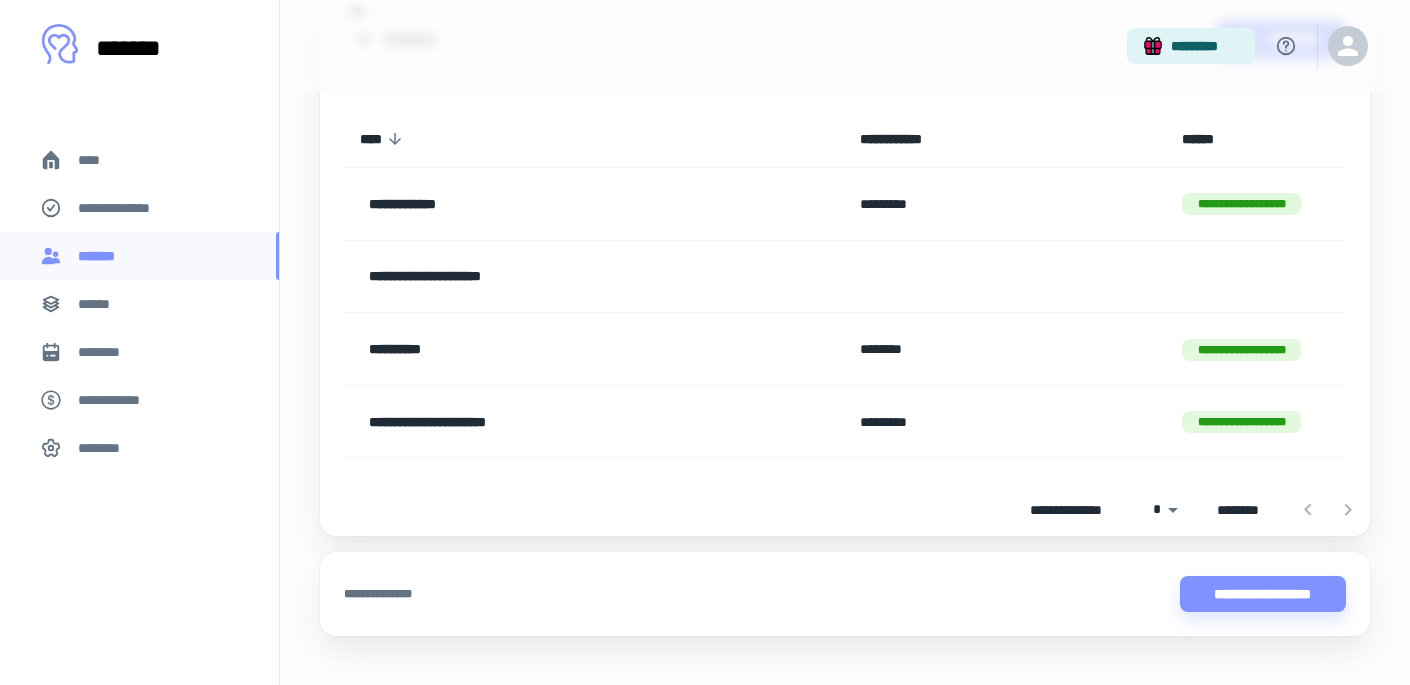 scroll, scrollTop: 207, scrollLeft: 0, axis: vertical 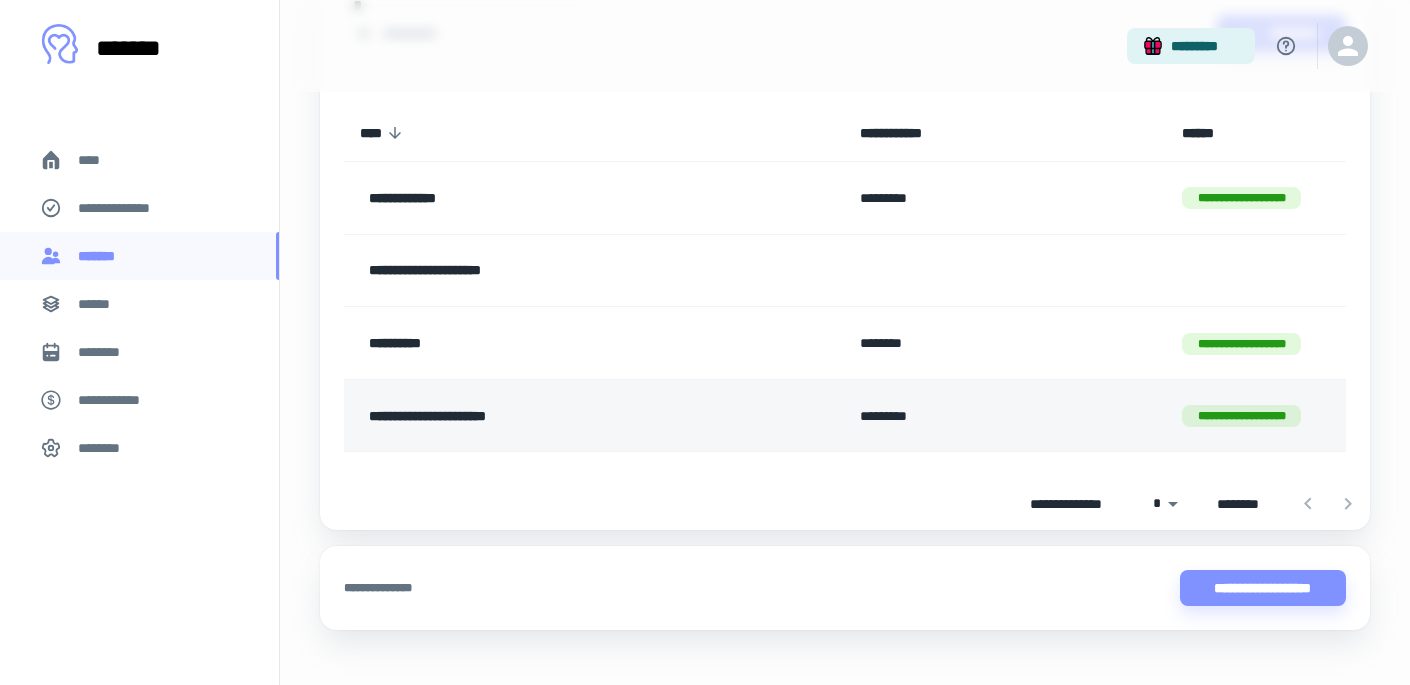 click on "**********" at bounding box center [554, 416] 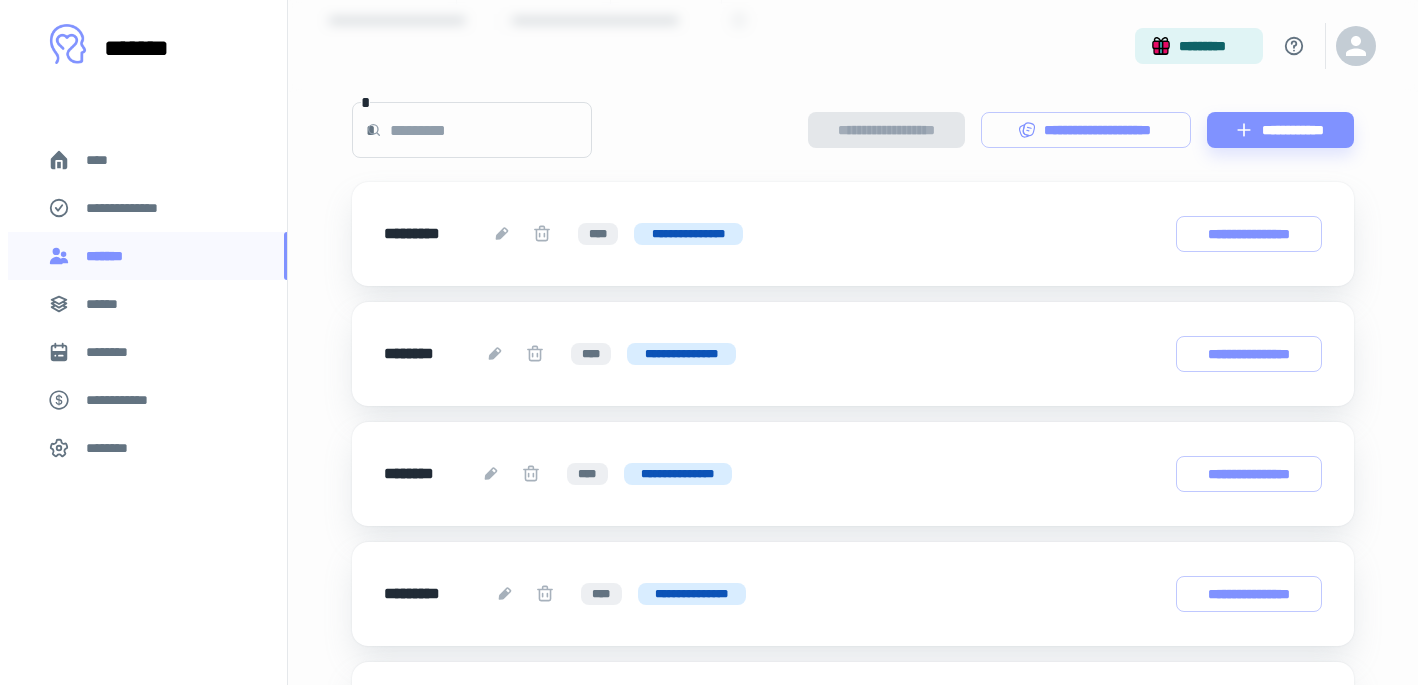 scroll, scrollTop: 0, scrollLeft: 0, axis: both 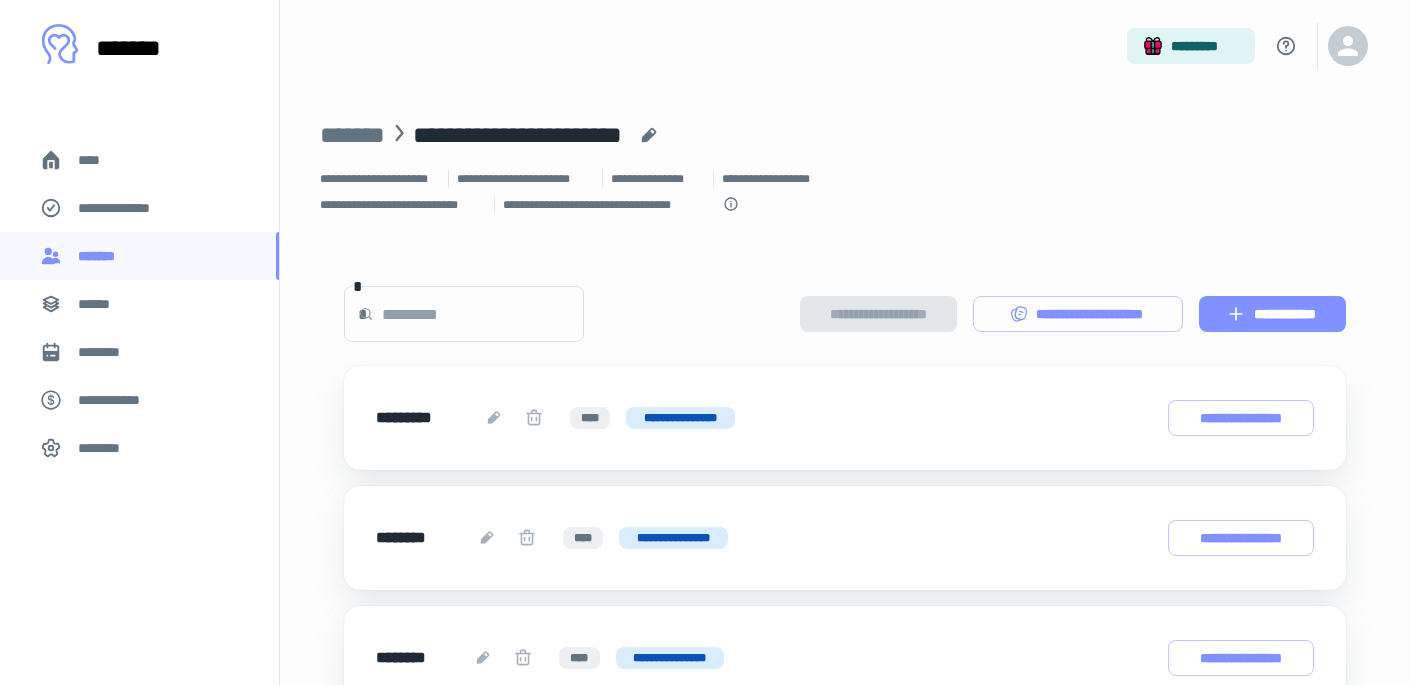 click on "**********" at bounding box center [1272, 314] 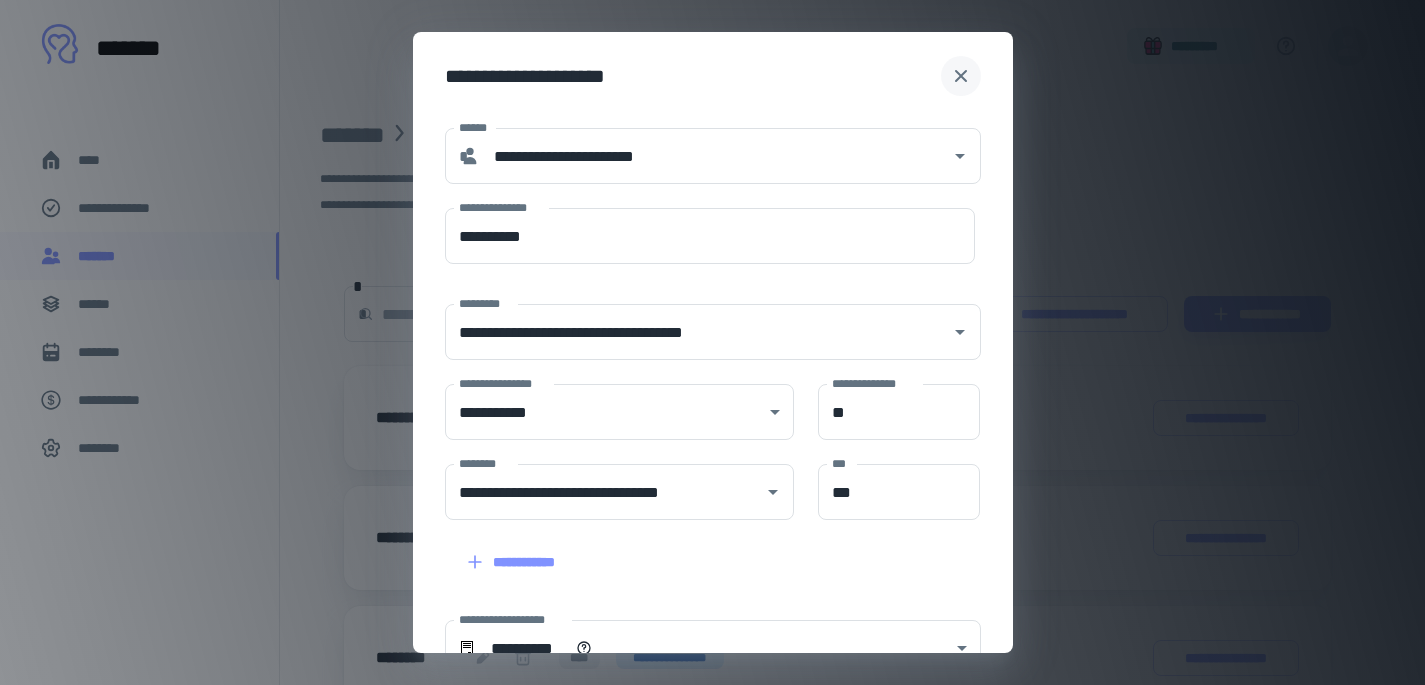 click 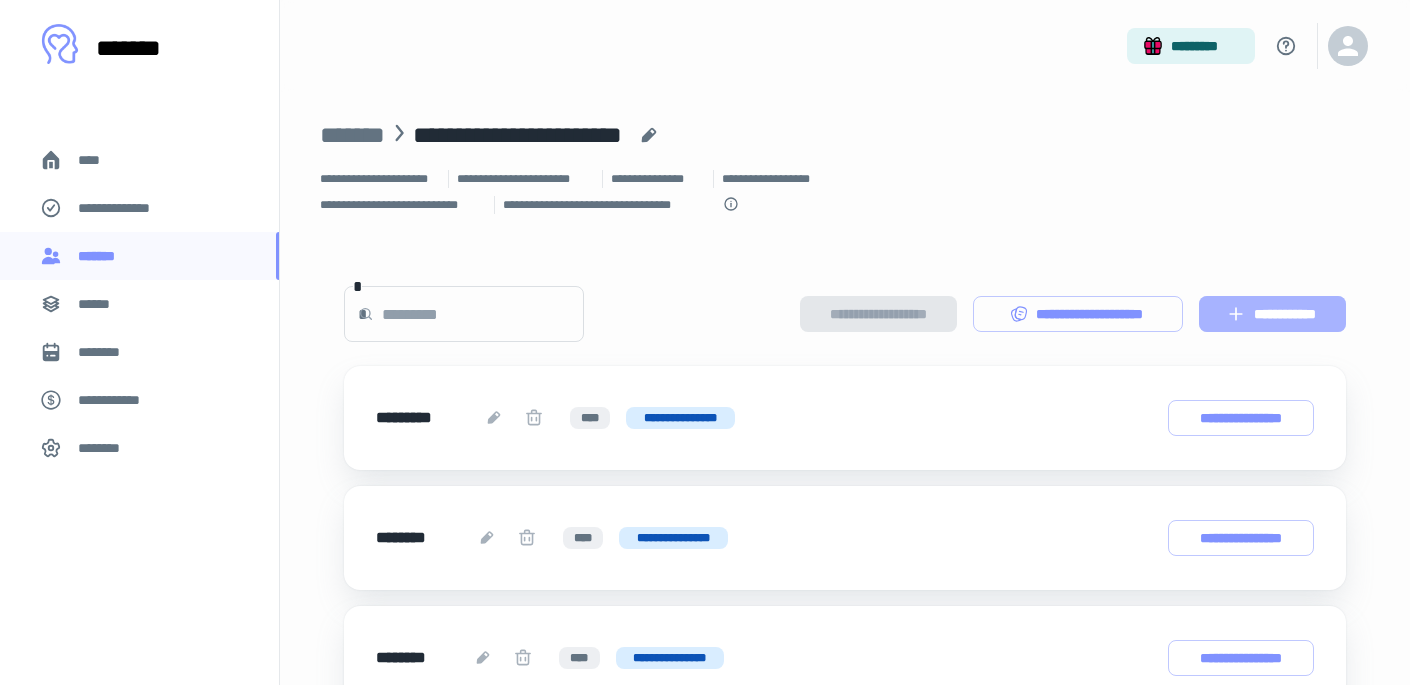 click on "**********" at bounding box center (1272, 314) 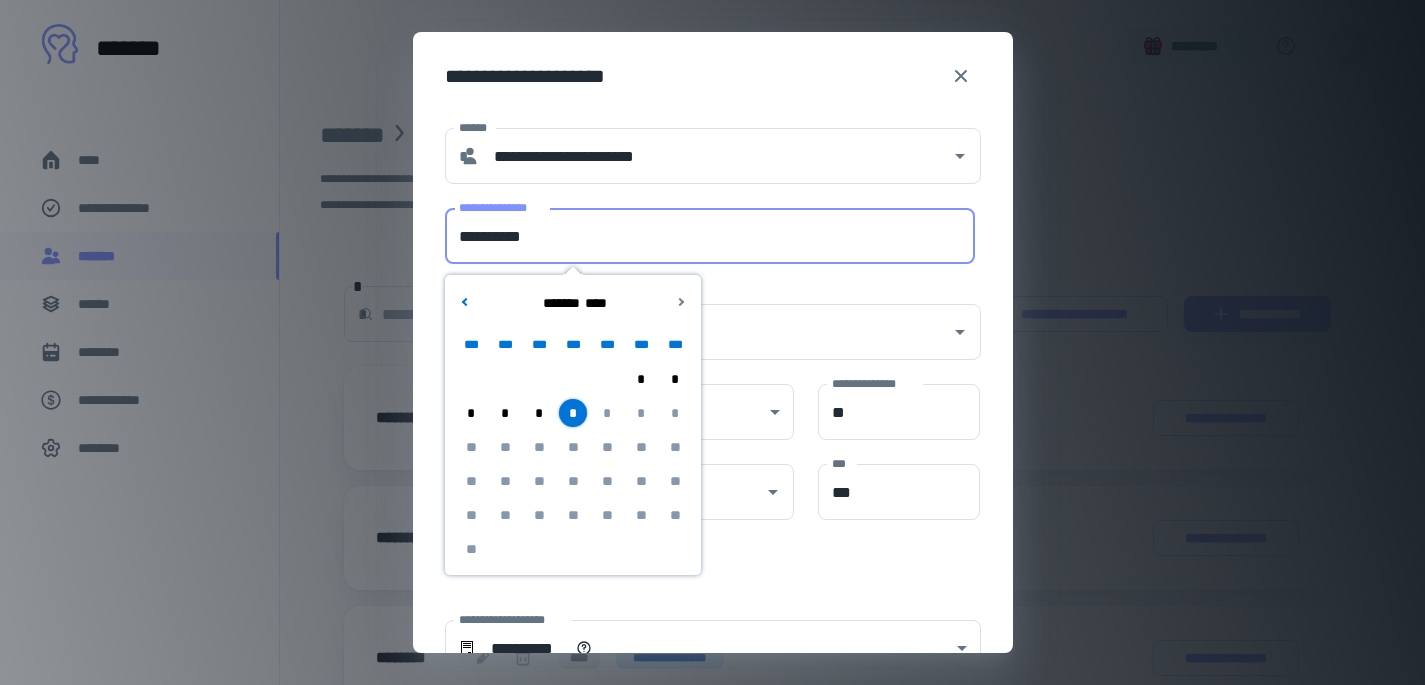 click on "**********" at bounding box center (710, 236) 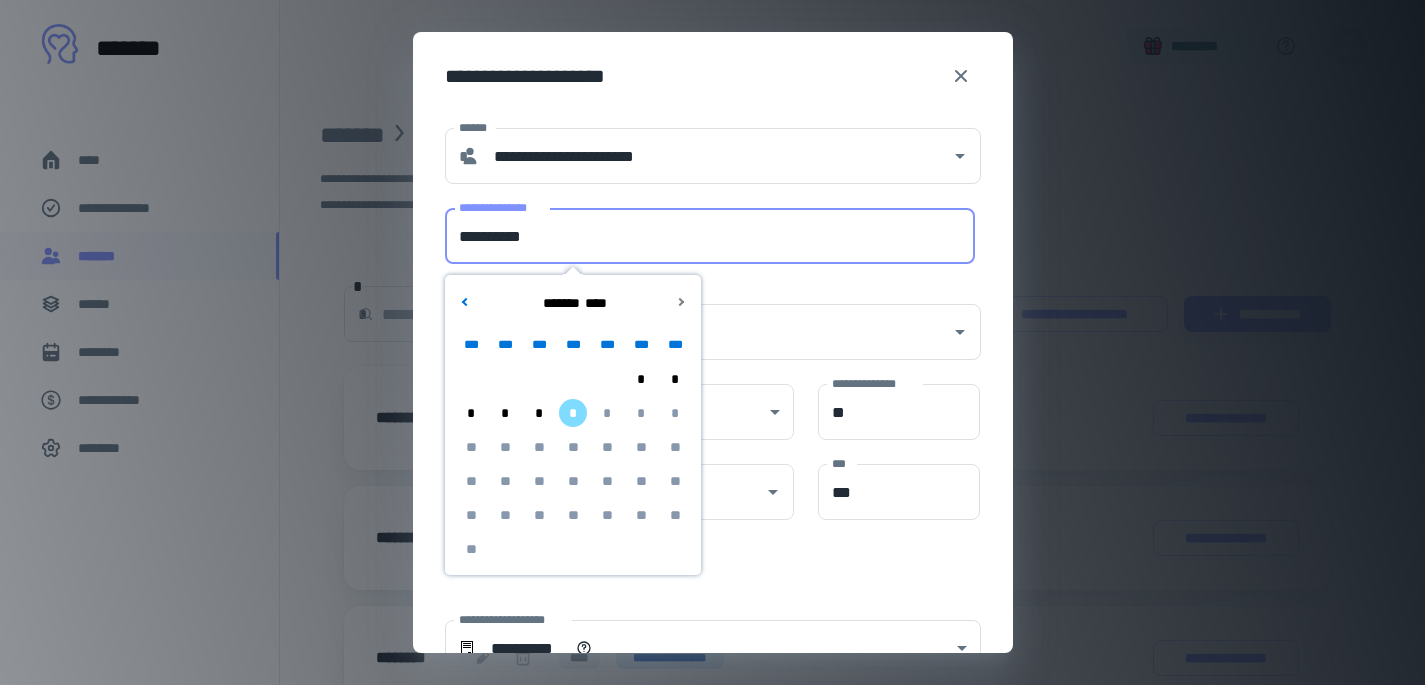 type on "**********" 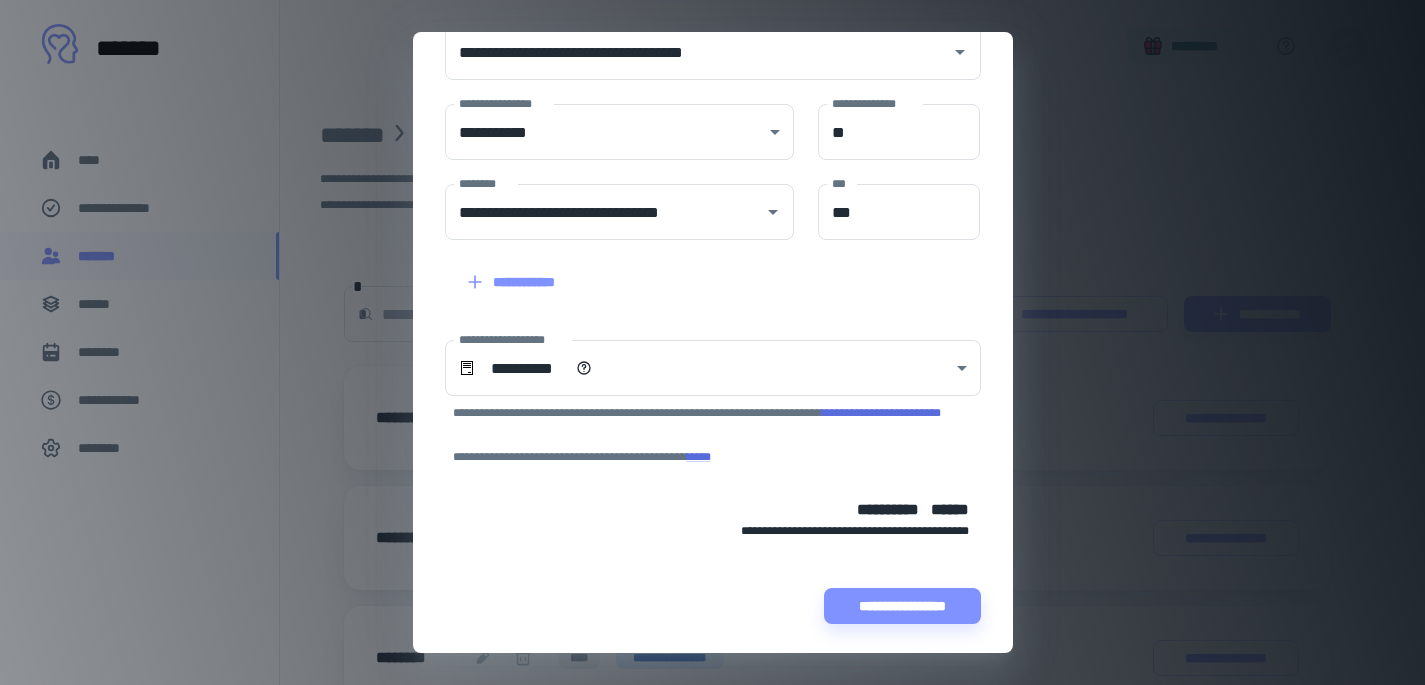 scroll, scrollTop: 283, scrollLeft: 0, axis: vertical 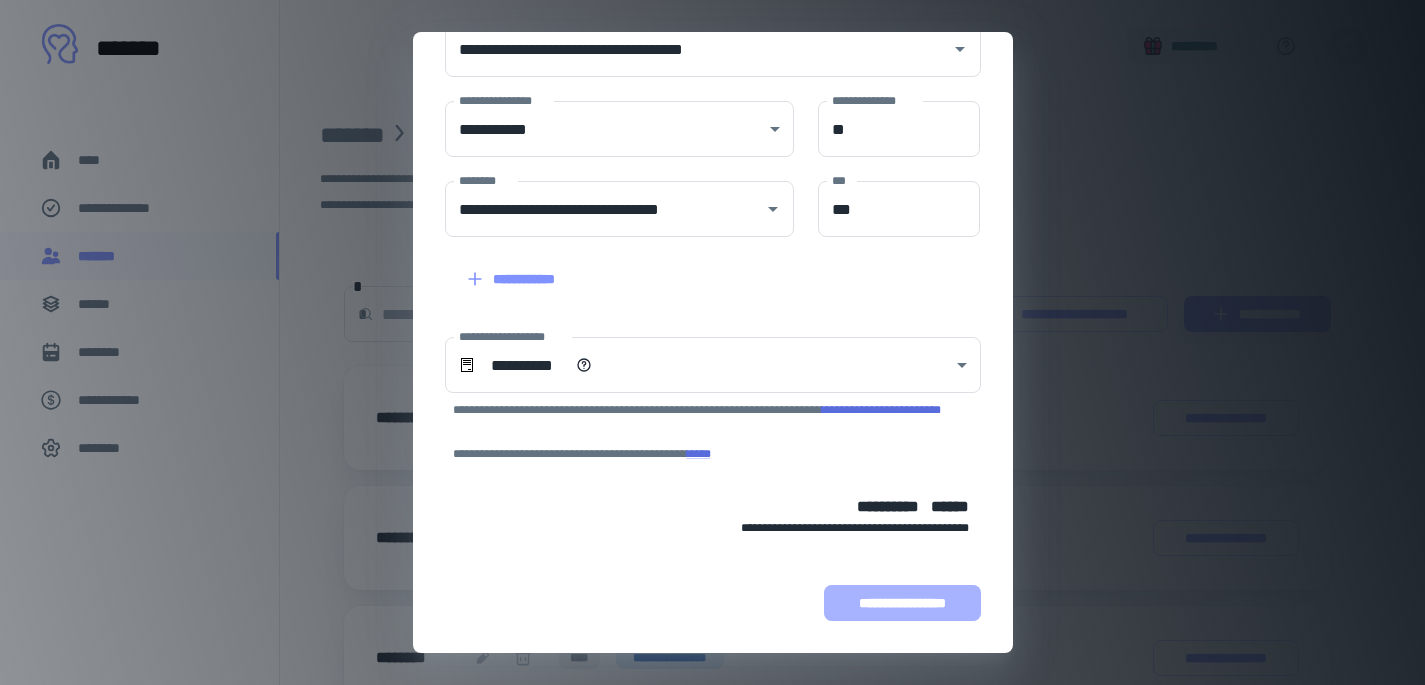 click on "**********" at bounding box center (902, 603) 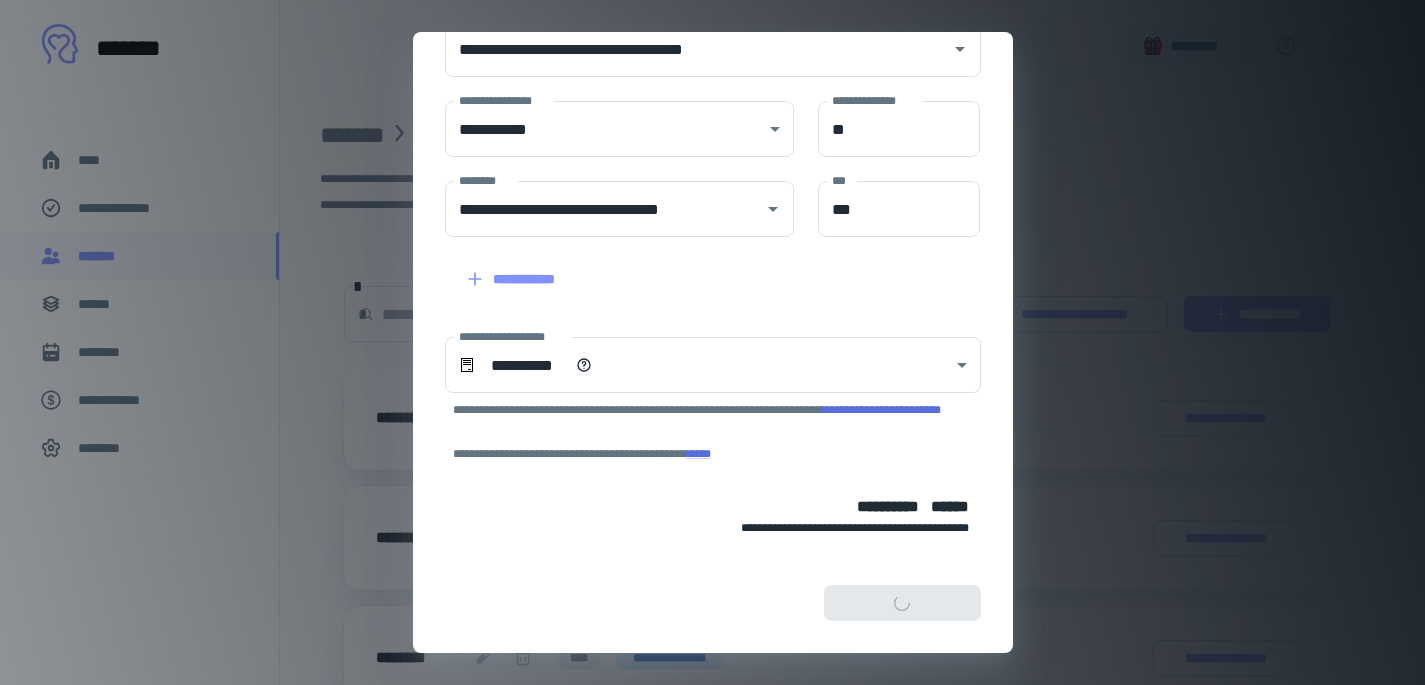 scroll, scrollTop: 409, scrollLeft: 0, axis: vertical 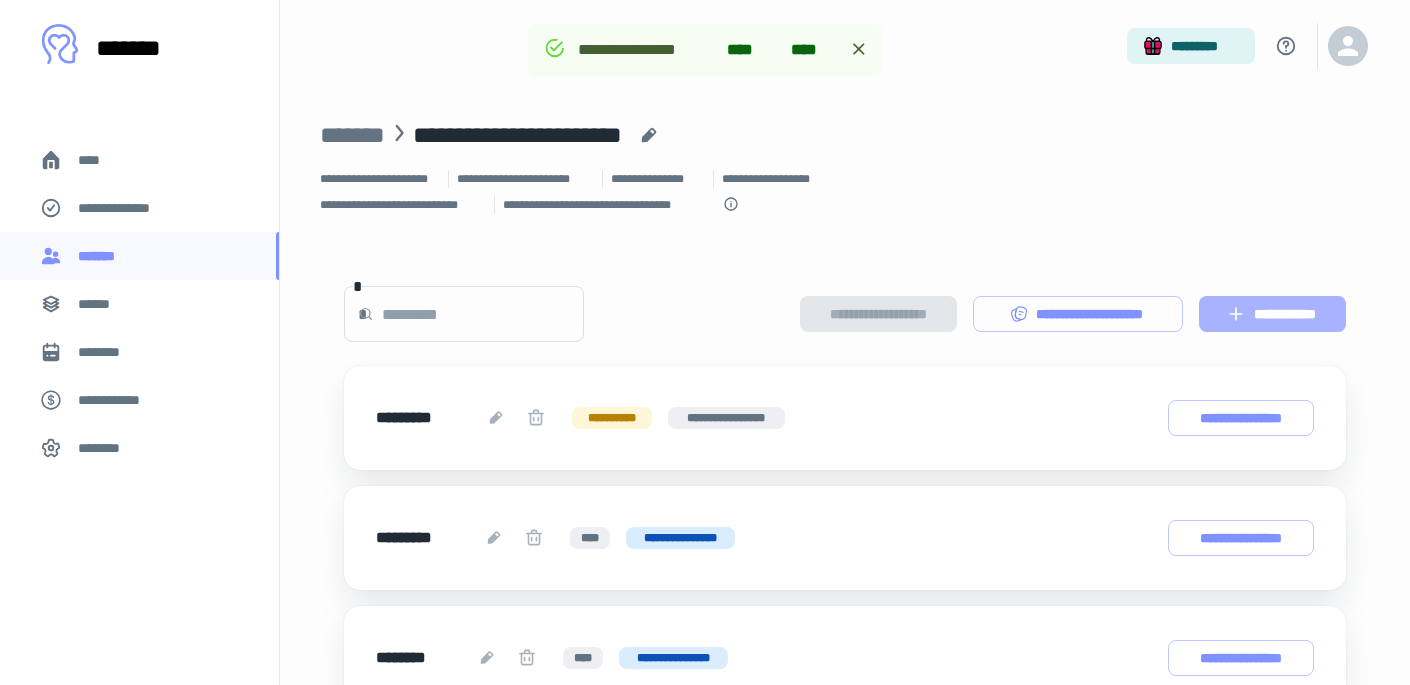 click on "**********" at bounding box center [1272, 314] 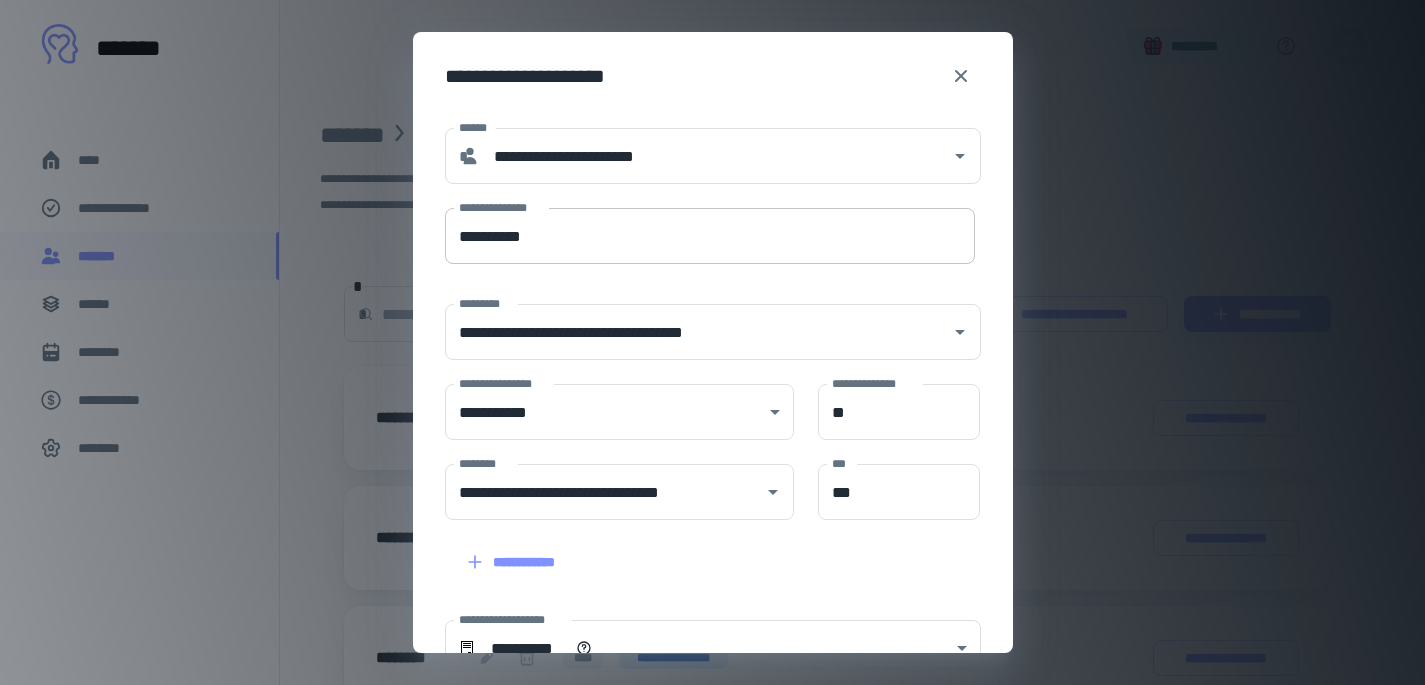 click on "**********" at bounding box center [710, 236] 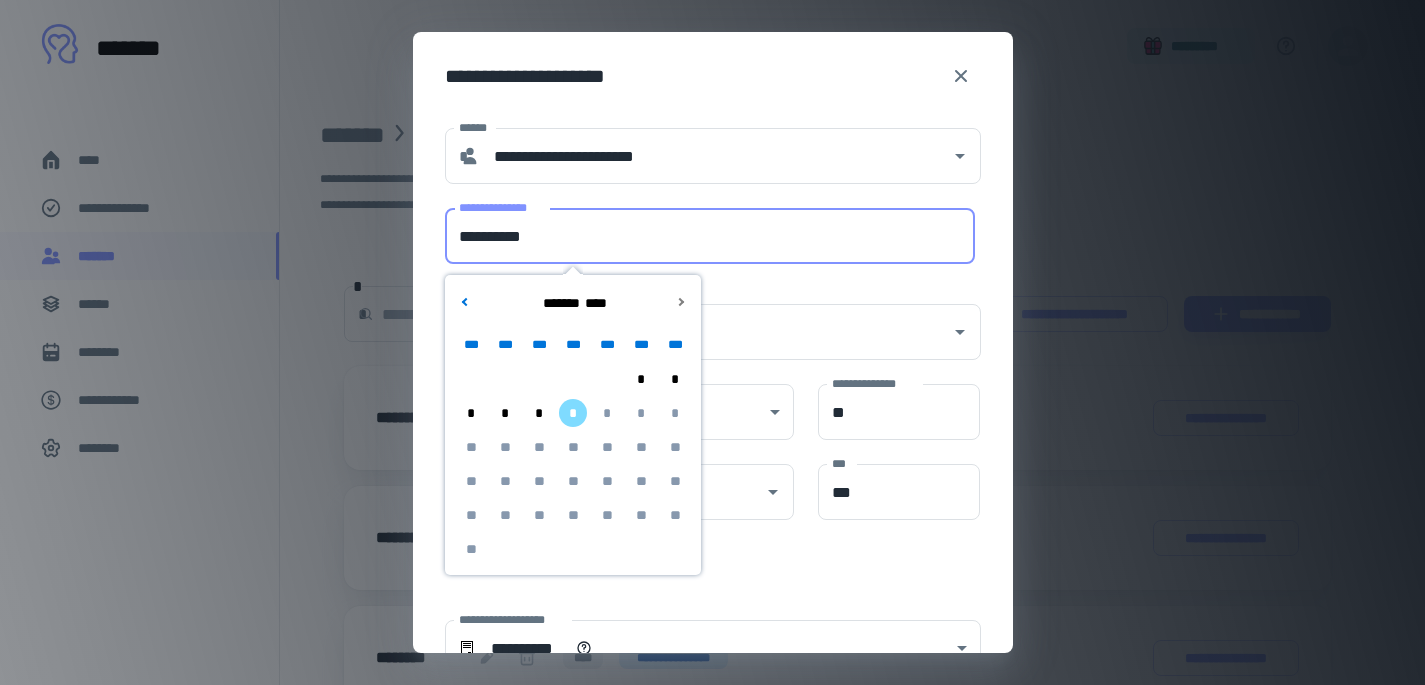 type on "**********" 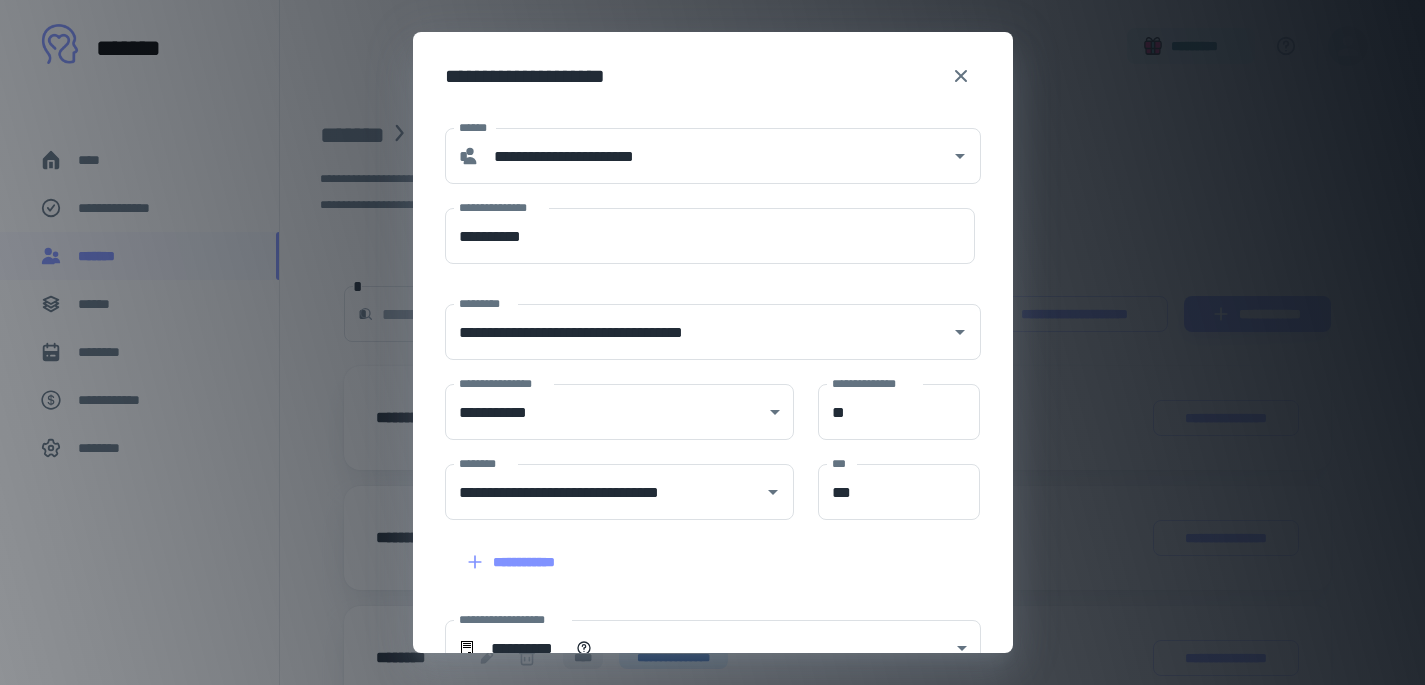 scroll, scrollTop: 283, scrollLeft: 0, axis: vertical 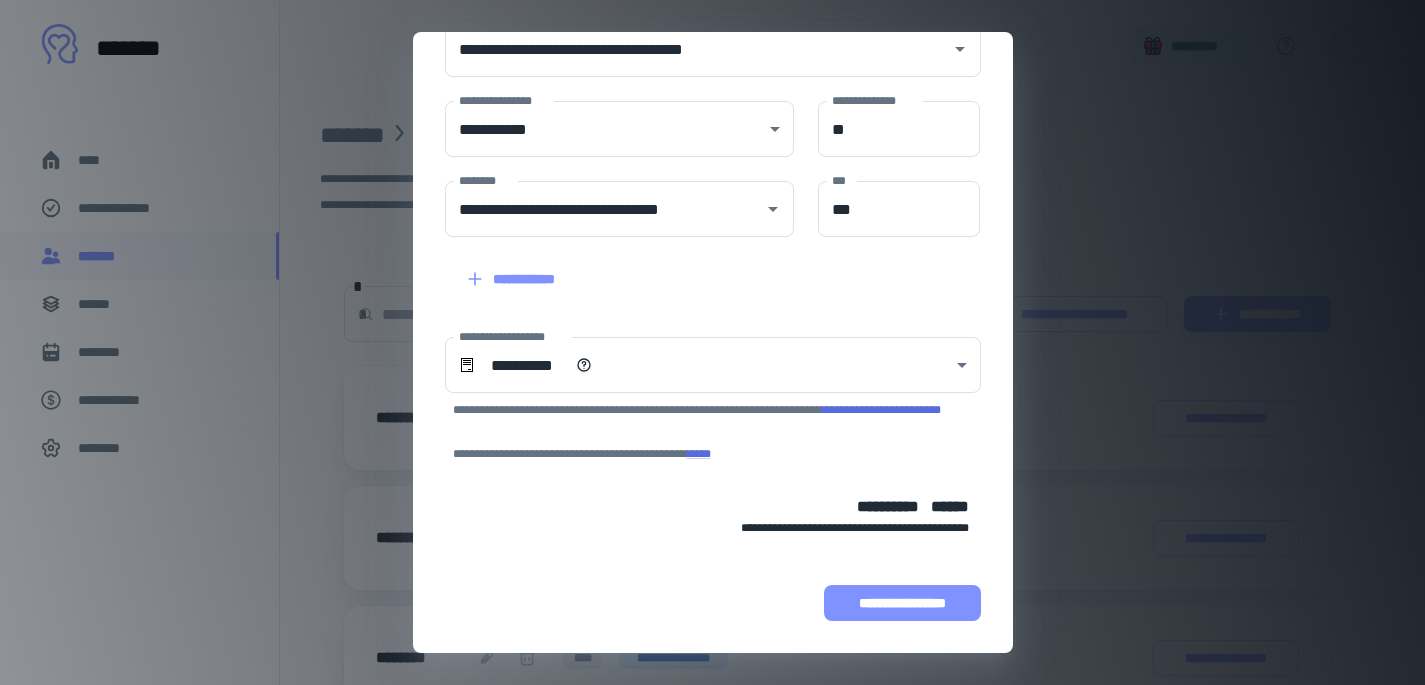 click on "**********" at bounding box center [902, 603] 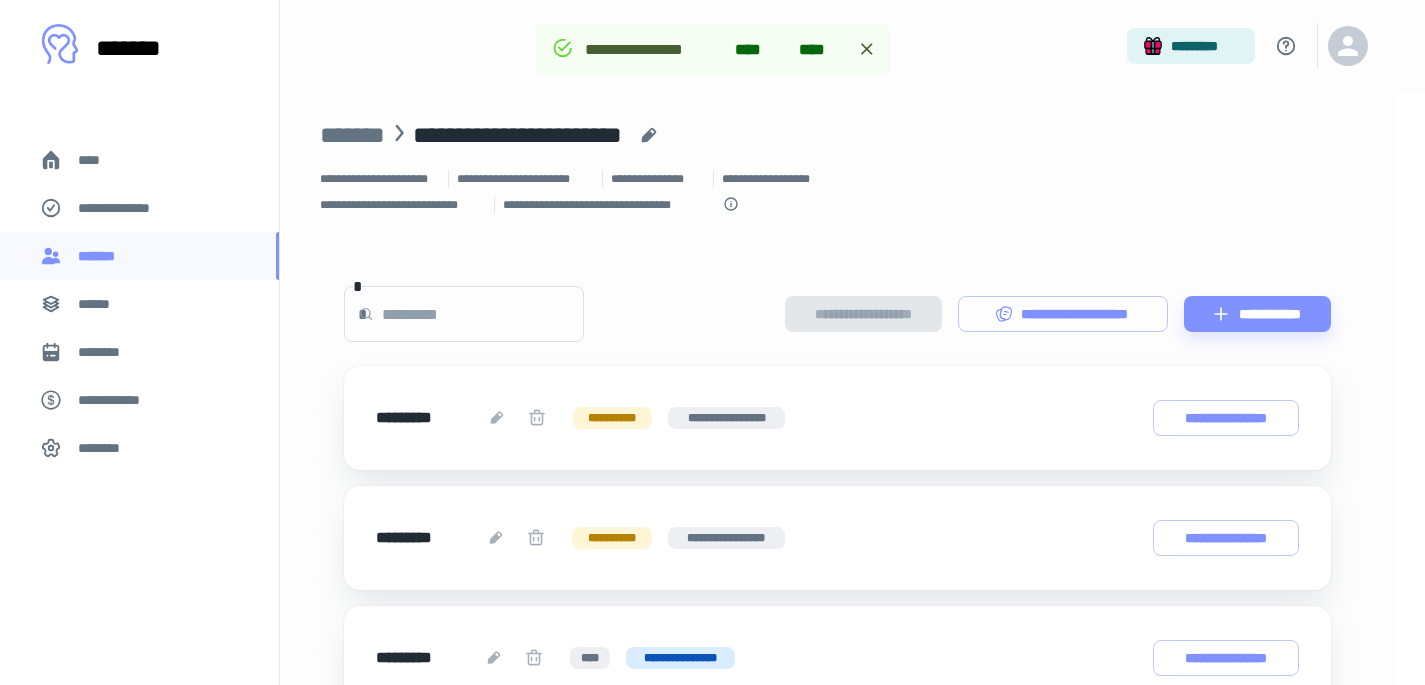 scroll, scrollTop: 409, scrollLeft: 0, axis: vertical 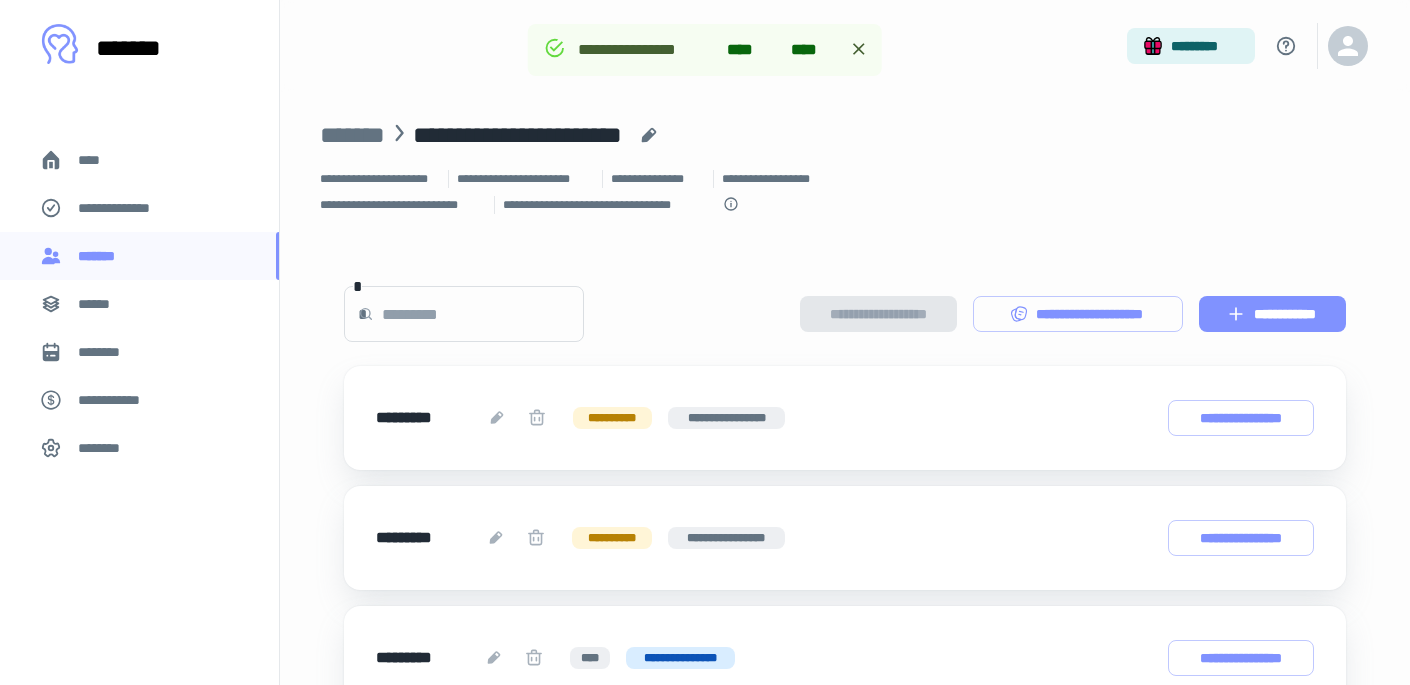 click on "**********" at bounding box center (1272, 314) 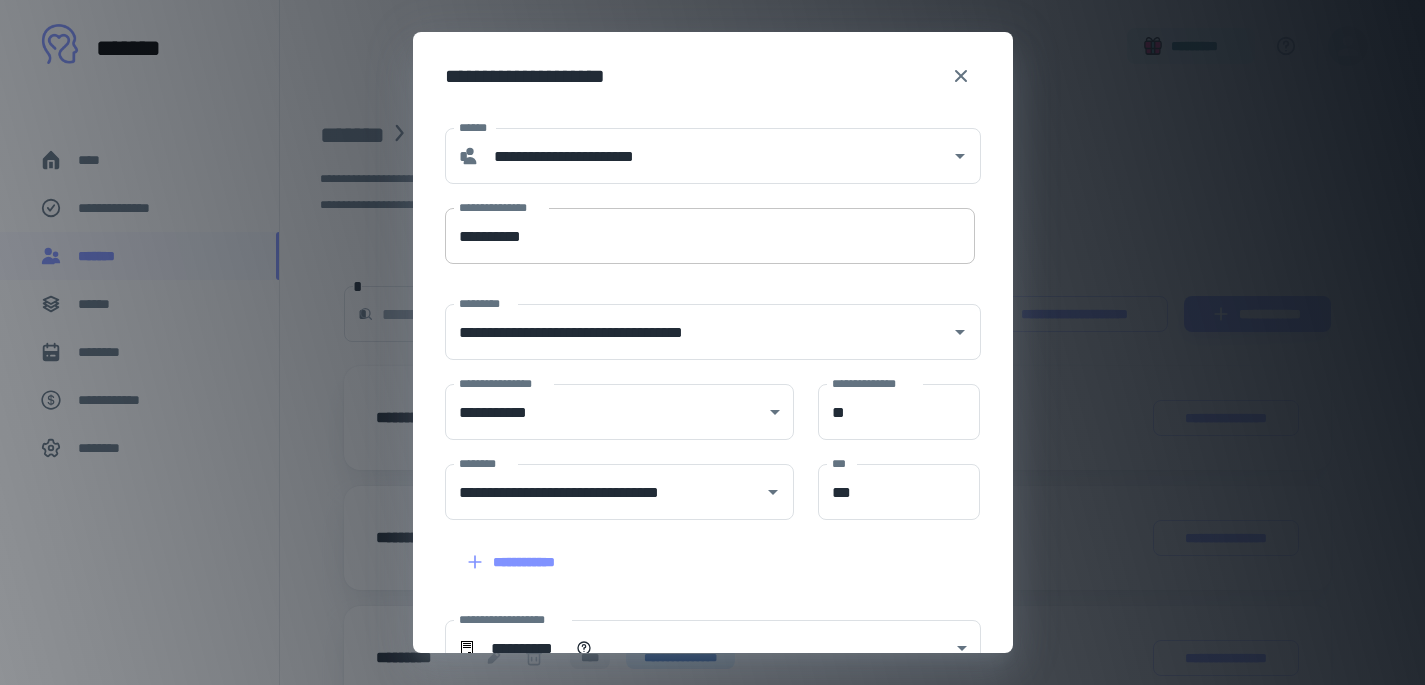 click on "**********" at bounding box center (710, 236) 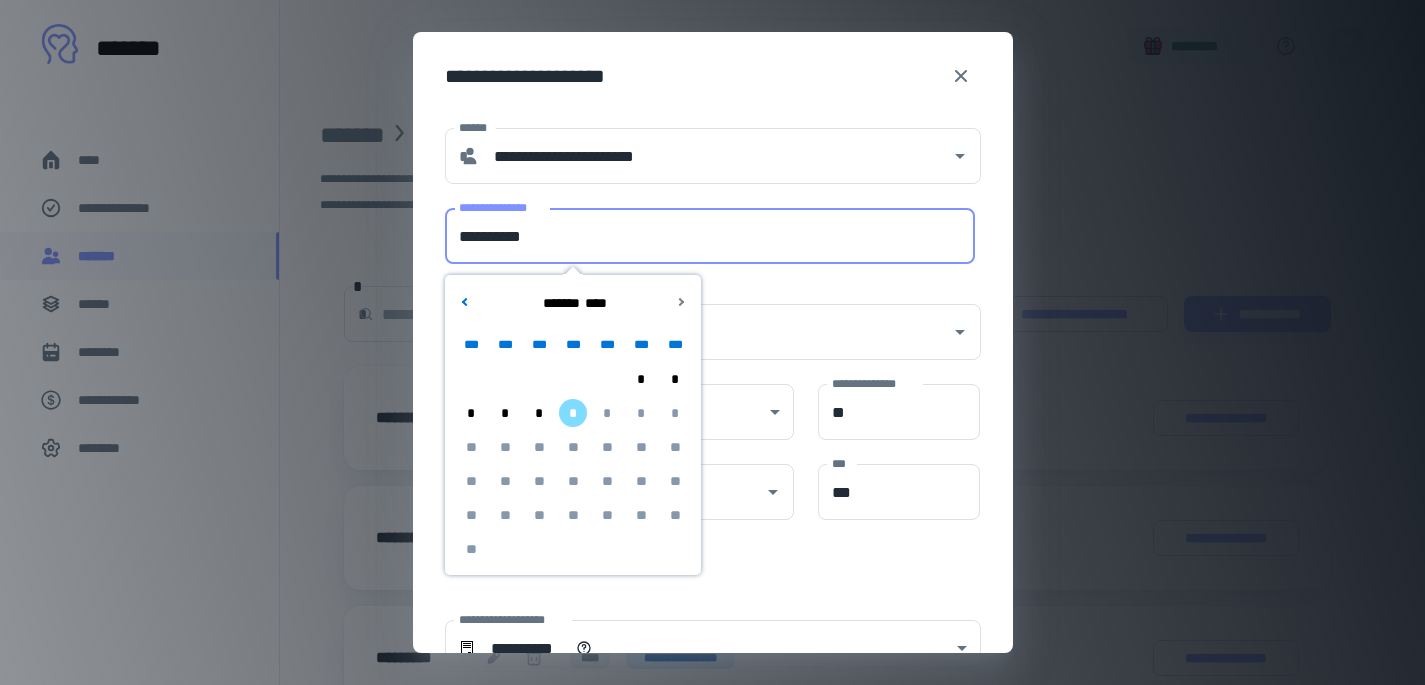 type on "**********" 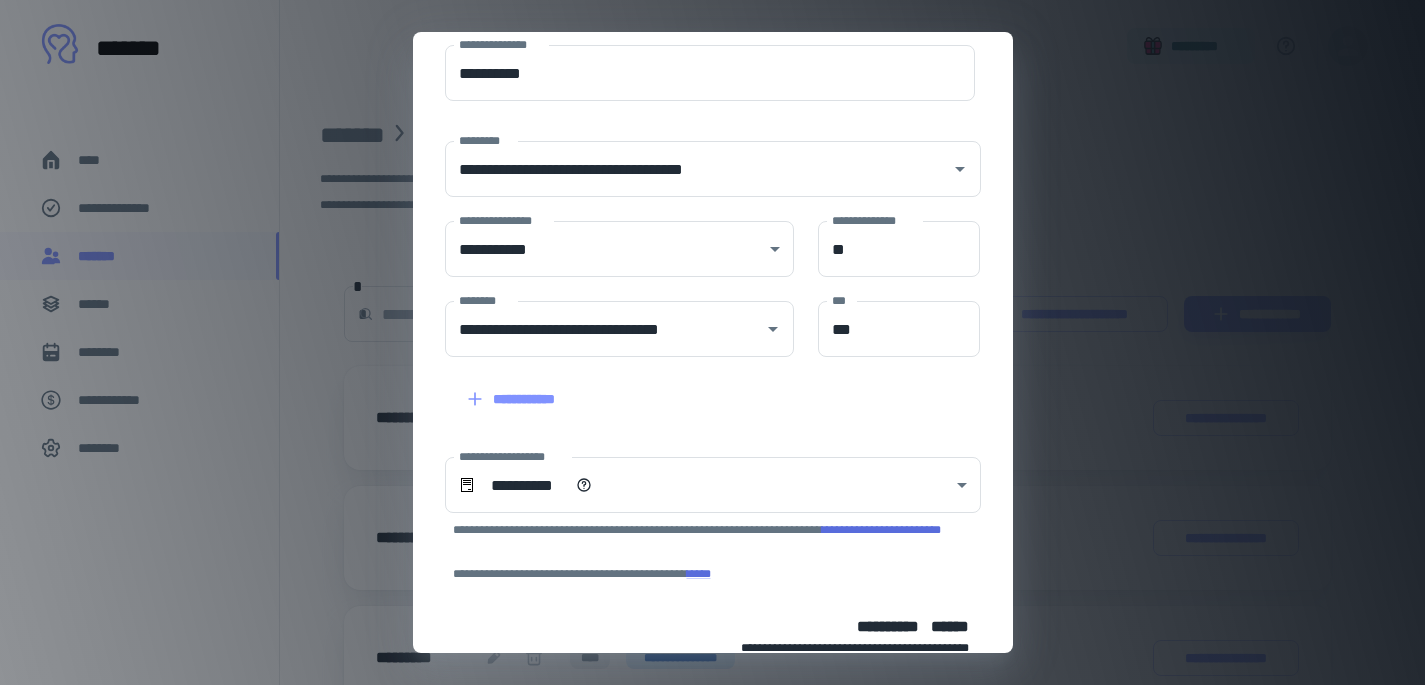 scroll, scrollTop: 283, scrollLeft: 0, axis: vertical 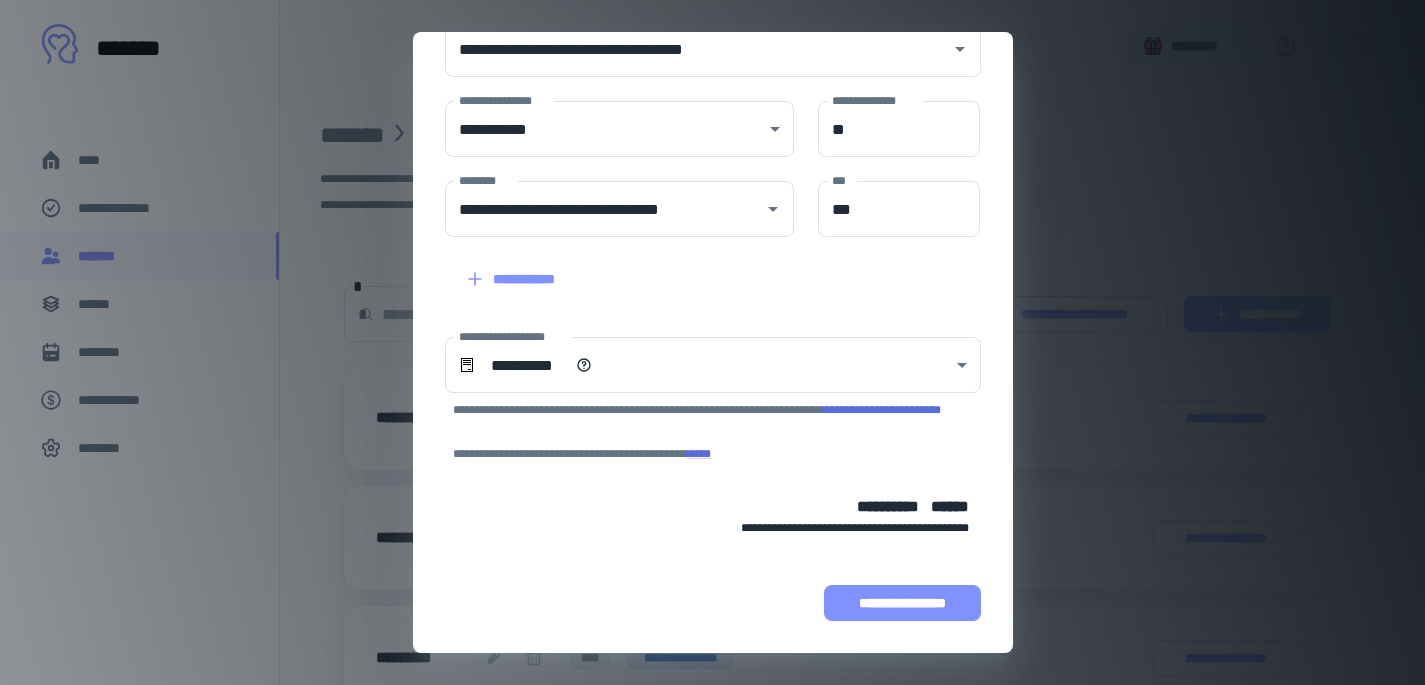 click on "**********" at bounding box center [902, 603] 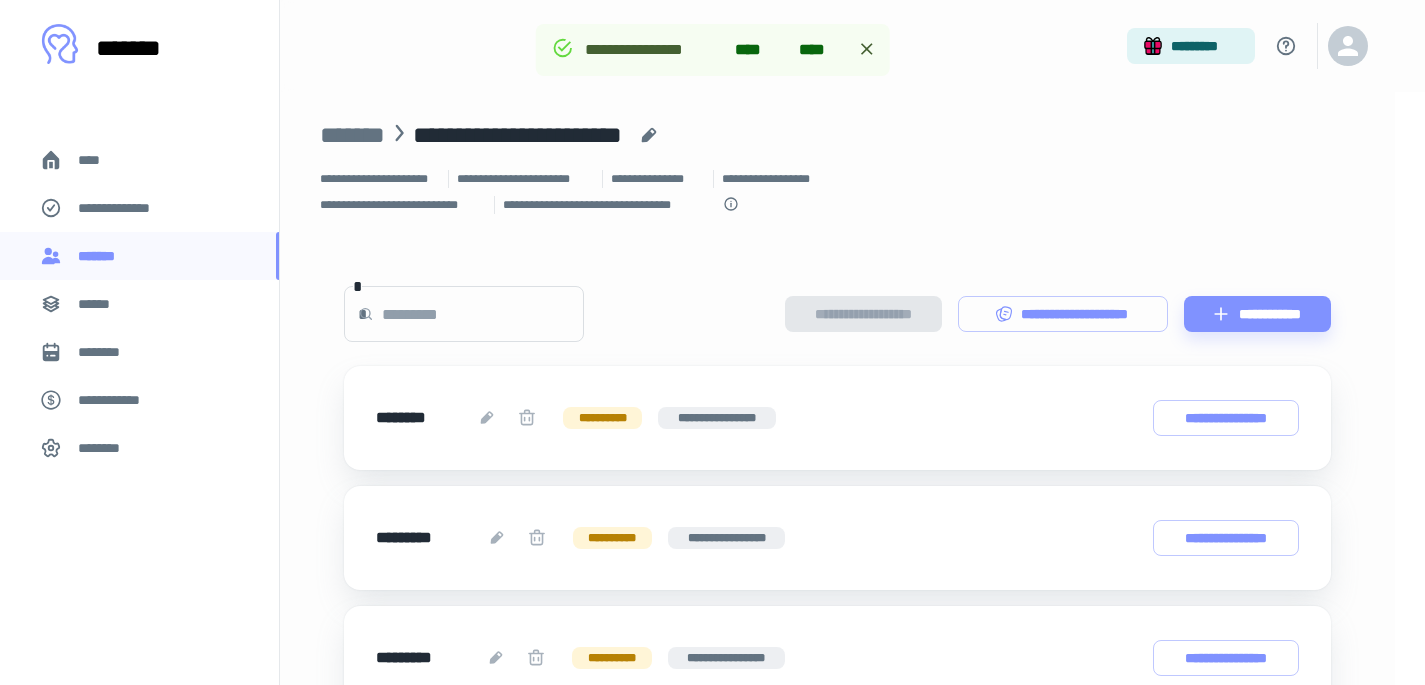 scroll, scrollTop: 409, scrollLeft: 0, axis: vertical 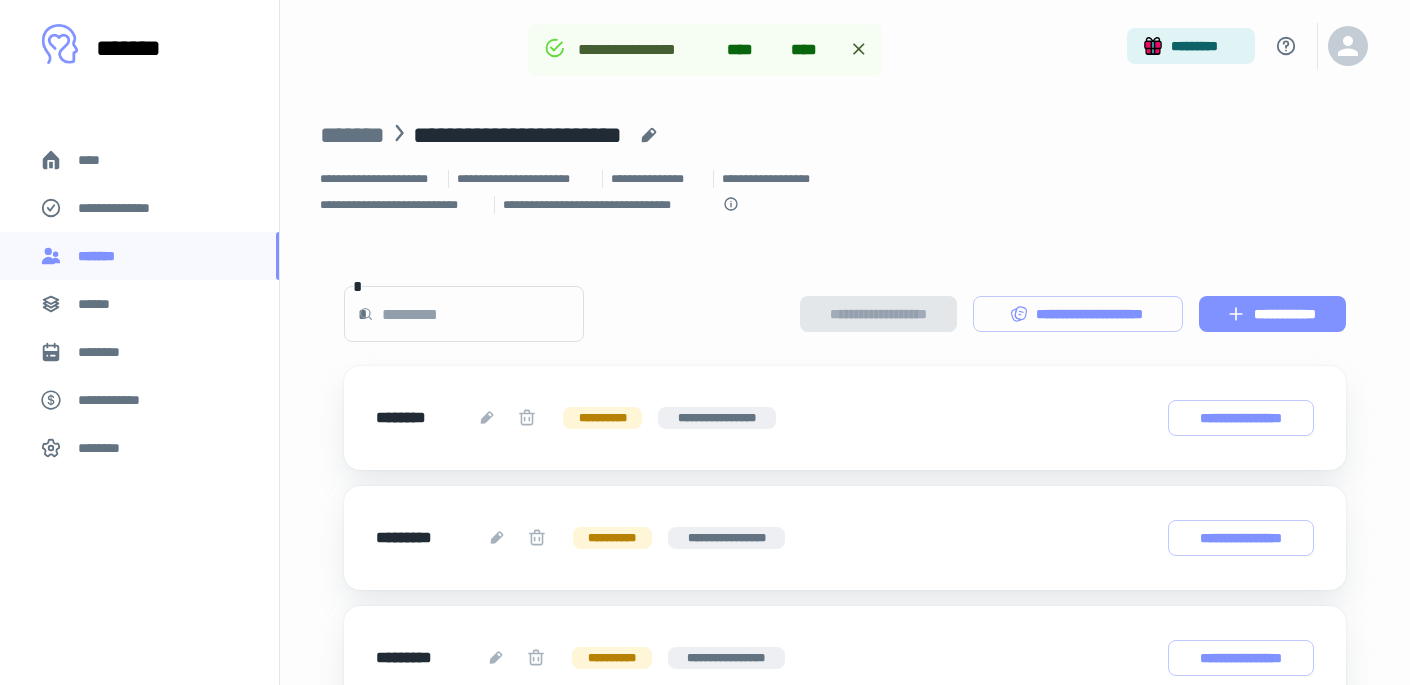 click on "**********" at bounding box center [1272, 314] 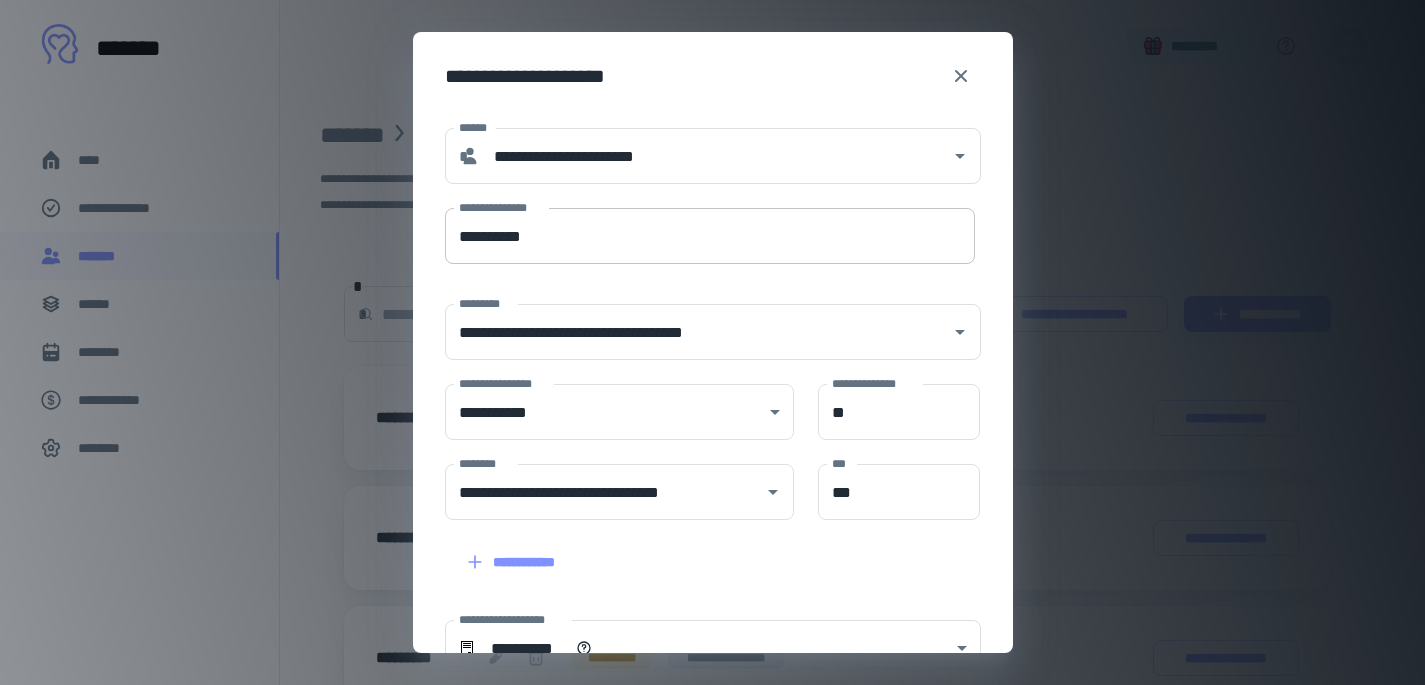 click on "**********" at bounding box center (710, 236) 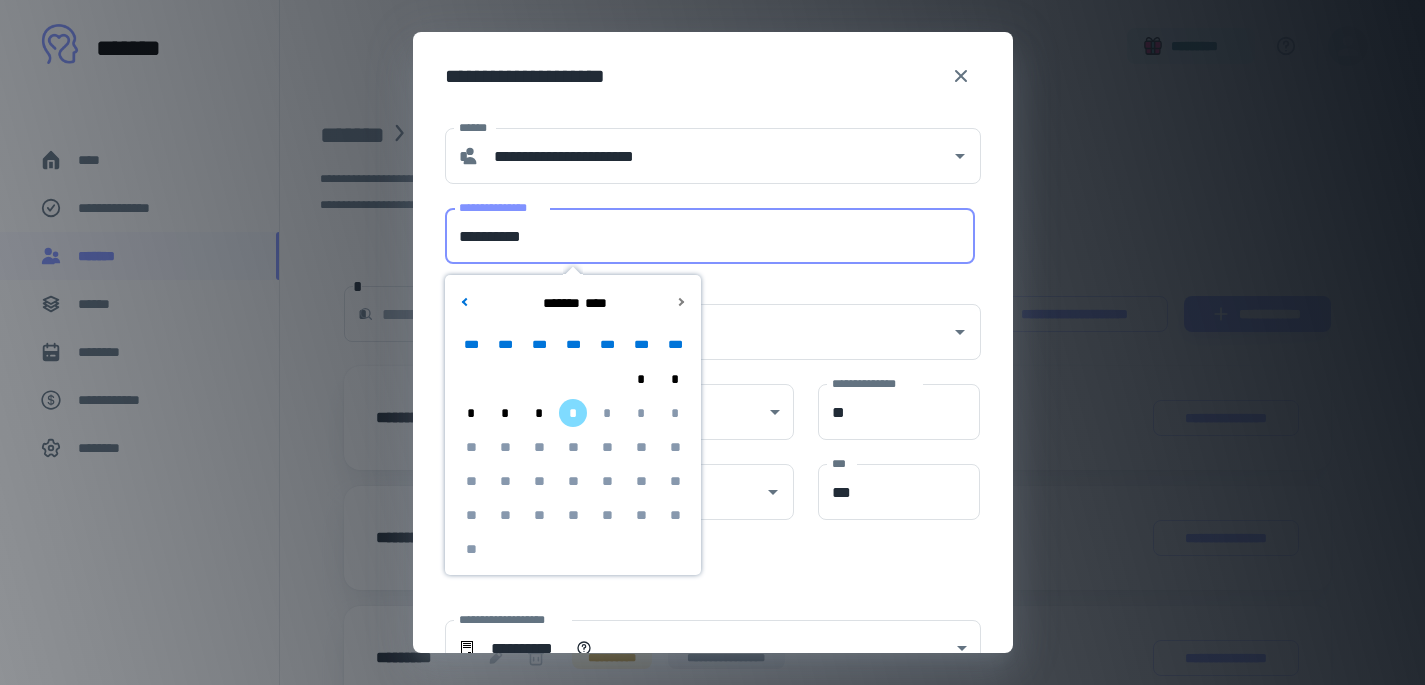 type on "**********" 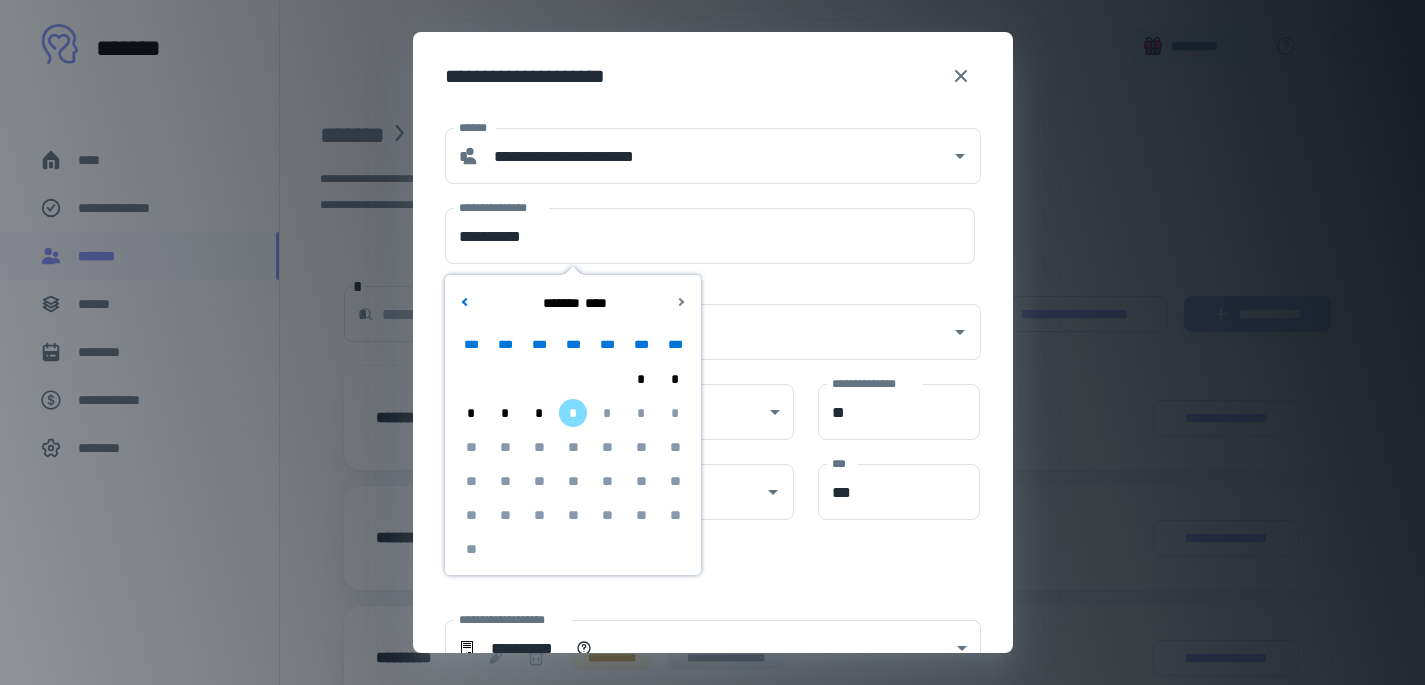 drag, startPoint x: 775, startPoint y: 89, endPoint x: 775, endPoint y: 242, distance: 153 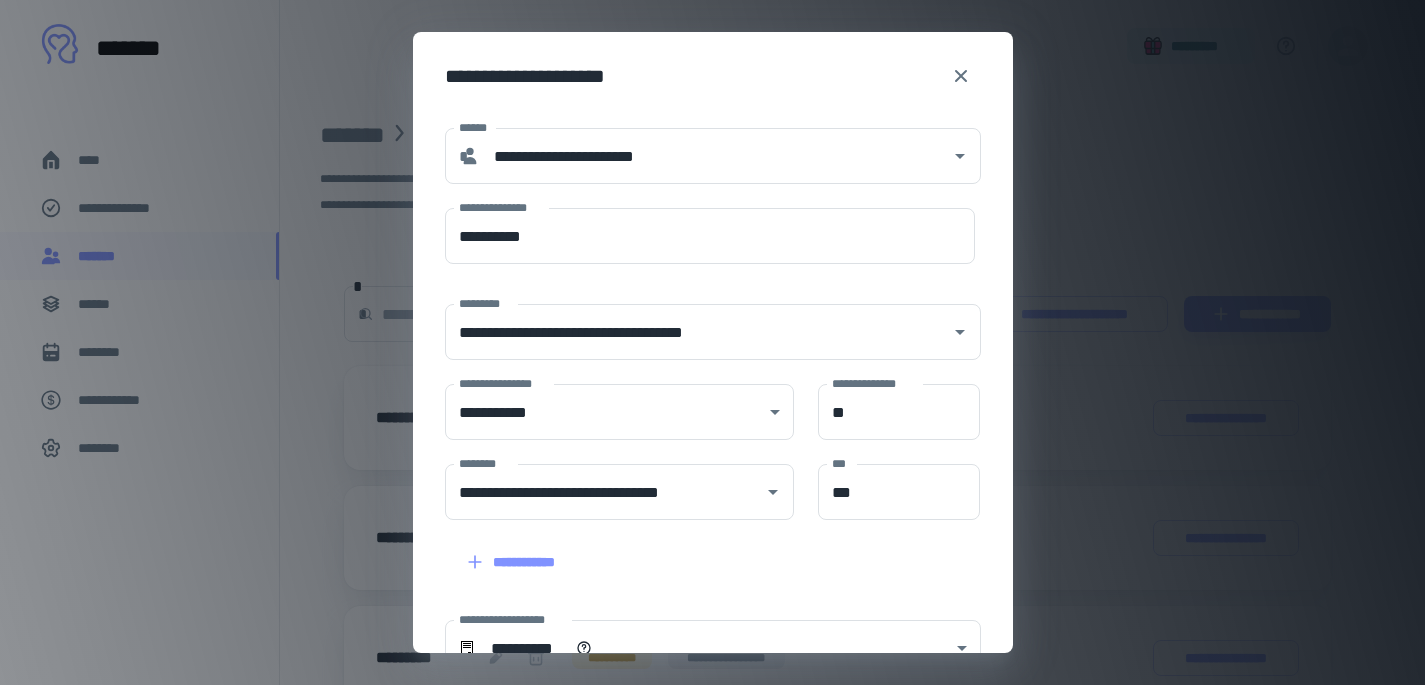 scroll, scrollTop: 283, scrollLeft: 0, axis: vertical 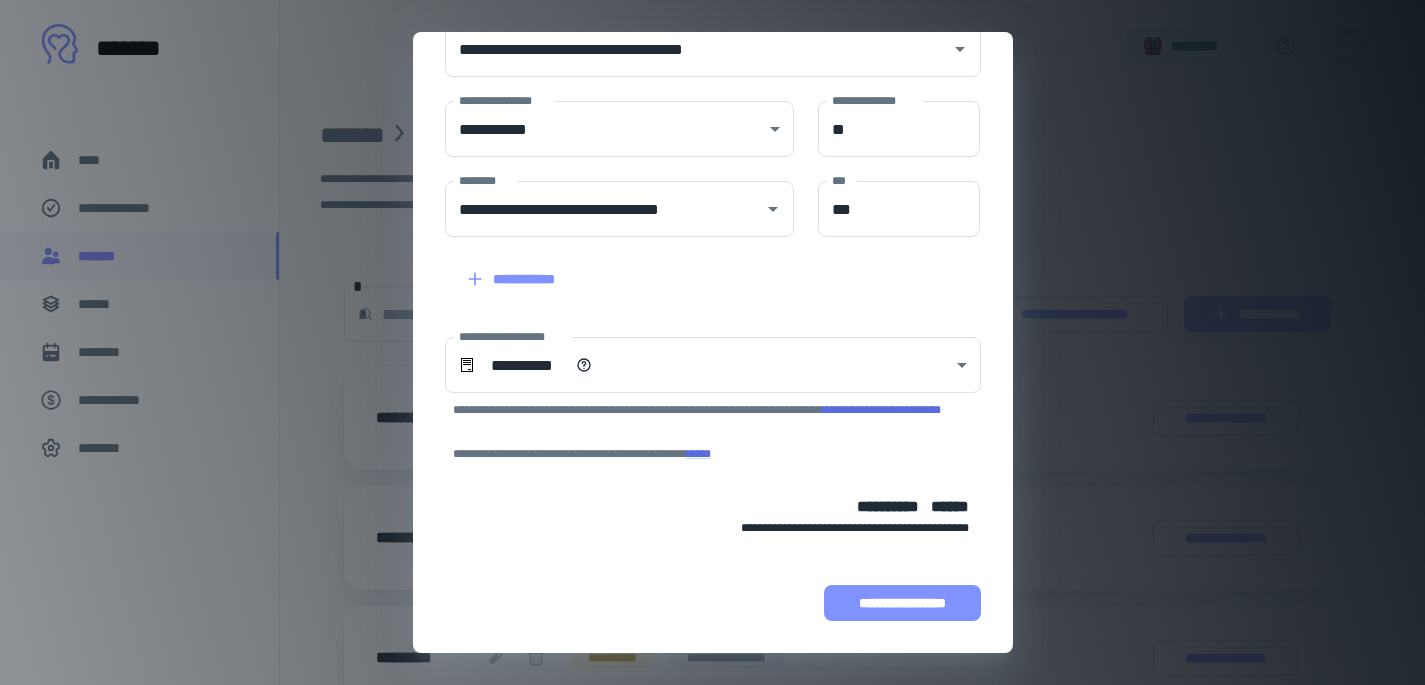click on "**********" at bounding box center (902, 603) 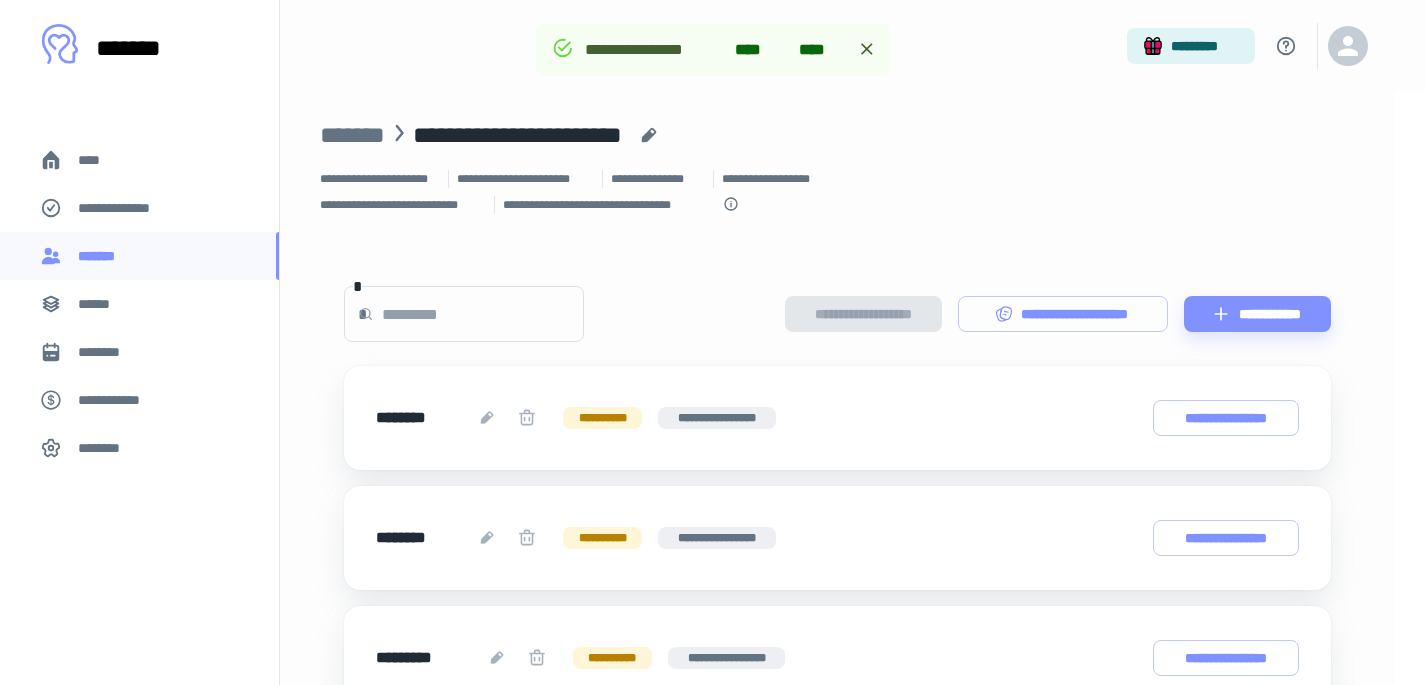 scroll, scrollTop: 409, scrollLeft: 0, axis: vertical 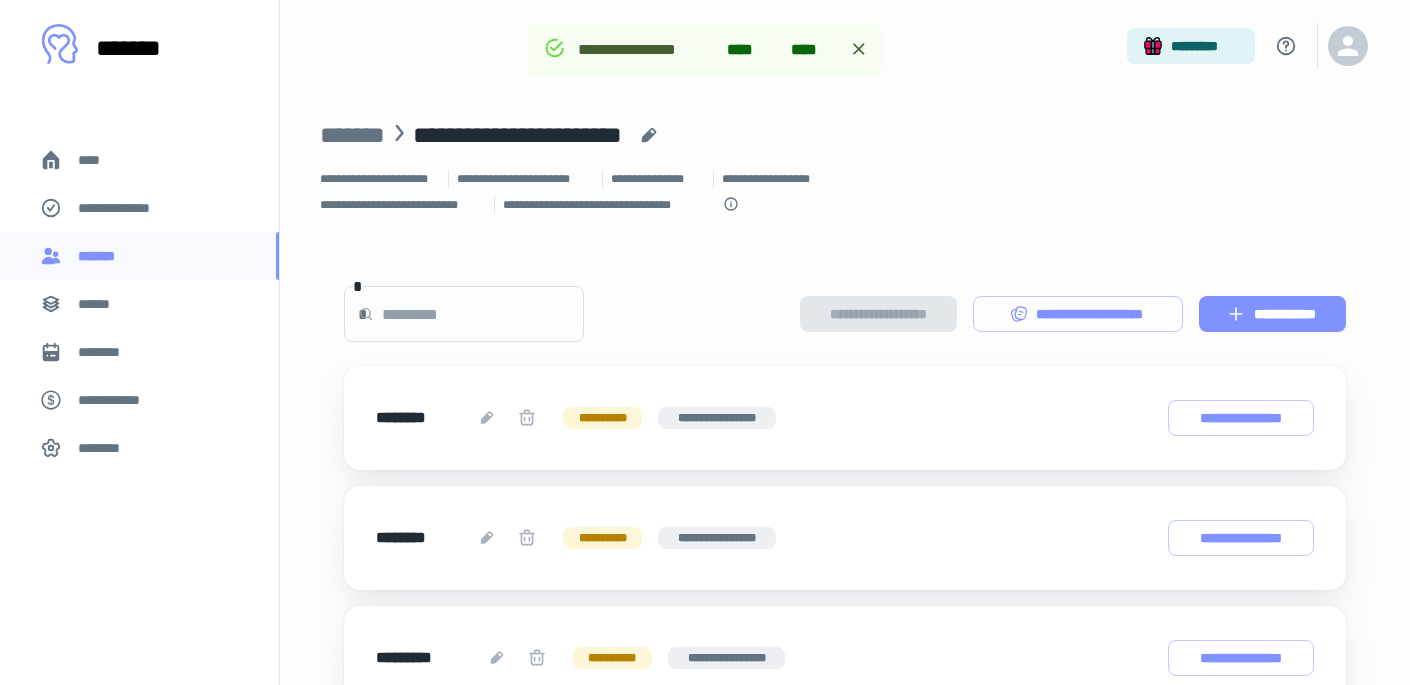 click on "**********" at bounding box center [1272, 314] 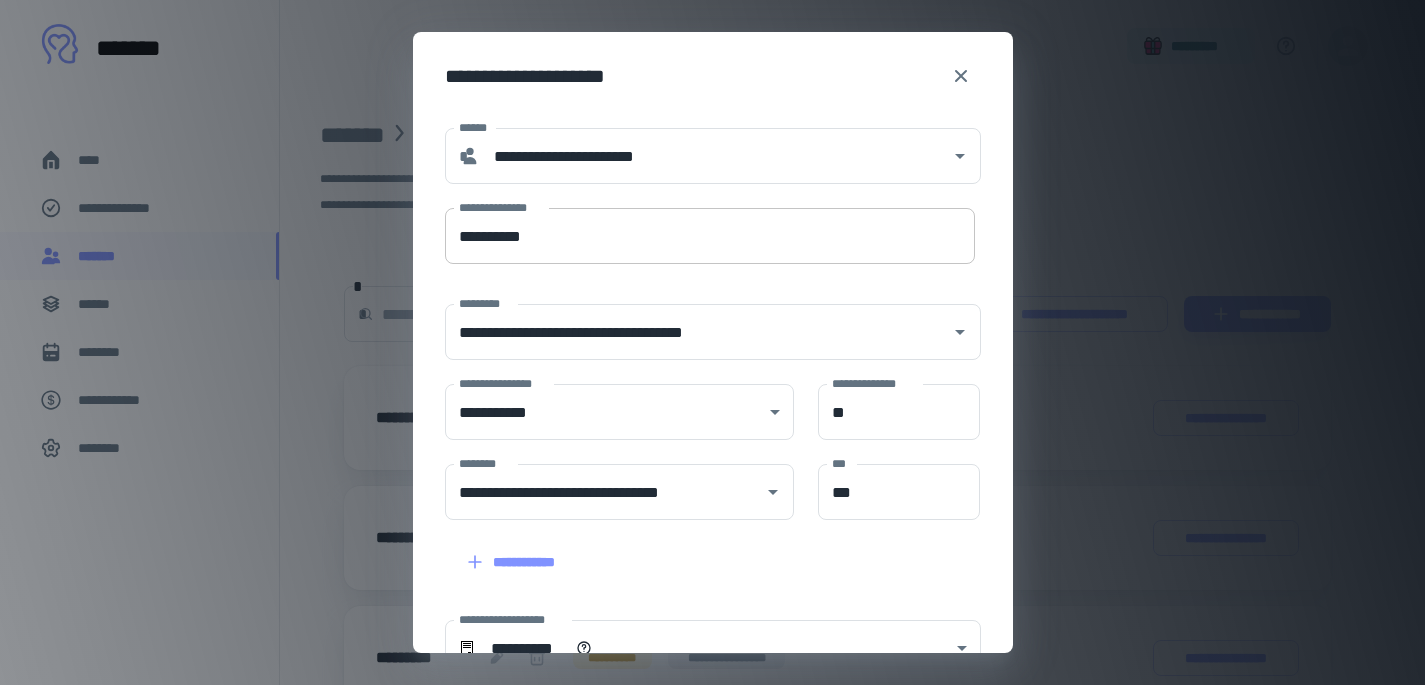click on "**********" at bounding box center [710, 236] 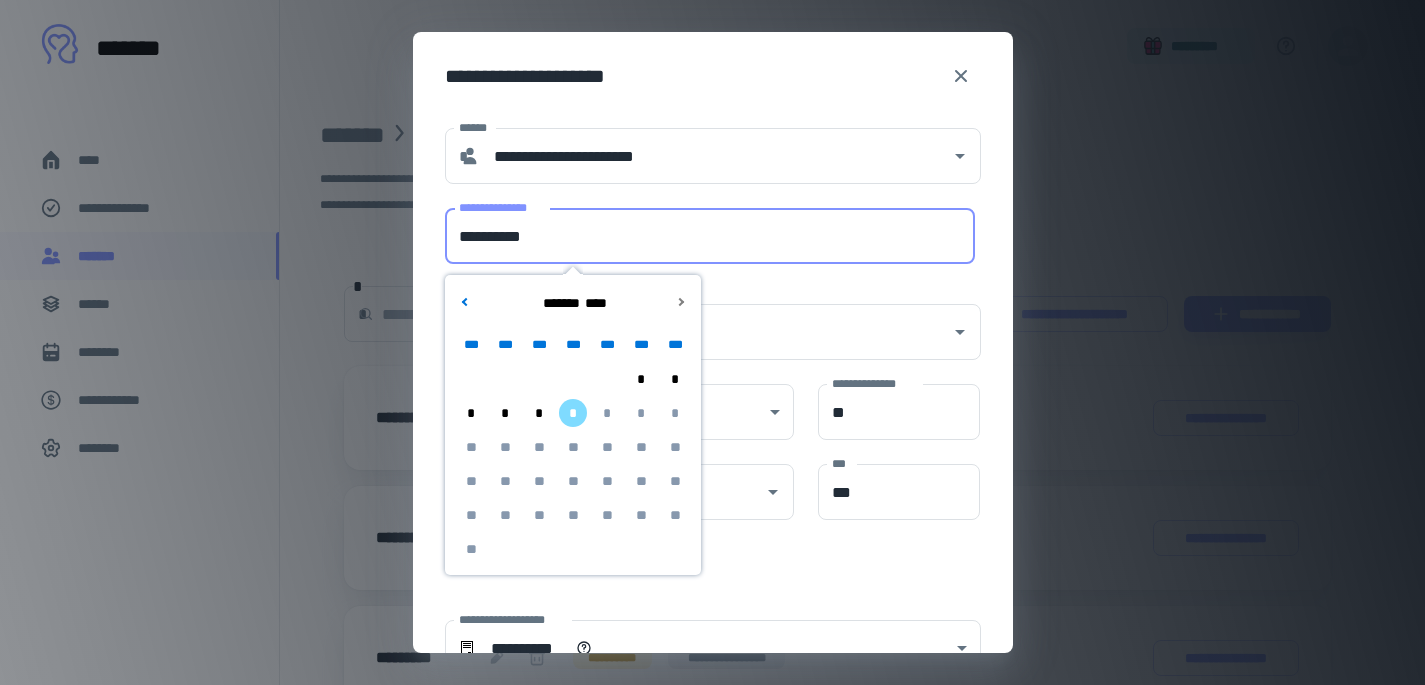 type on "**********" 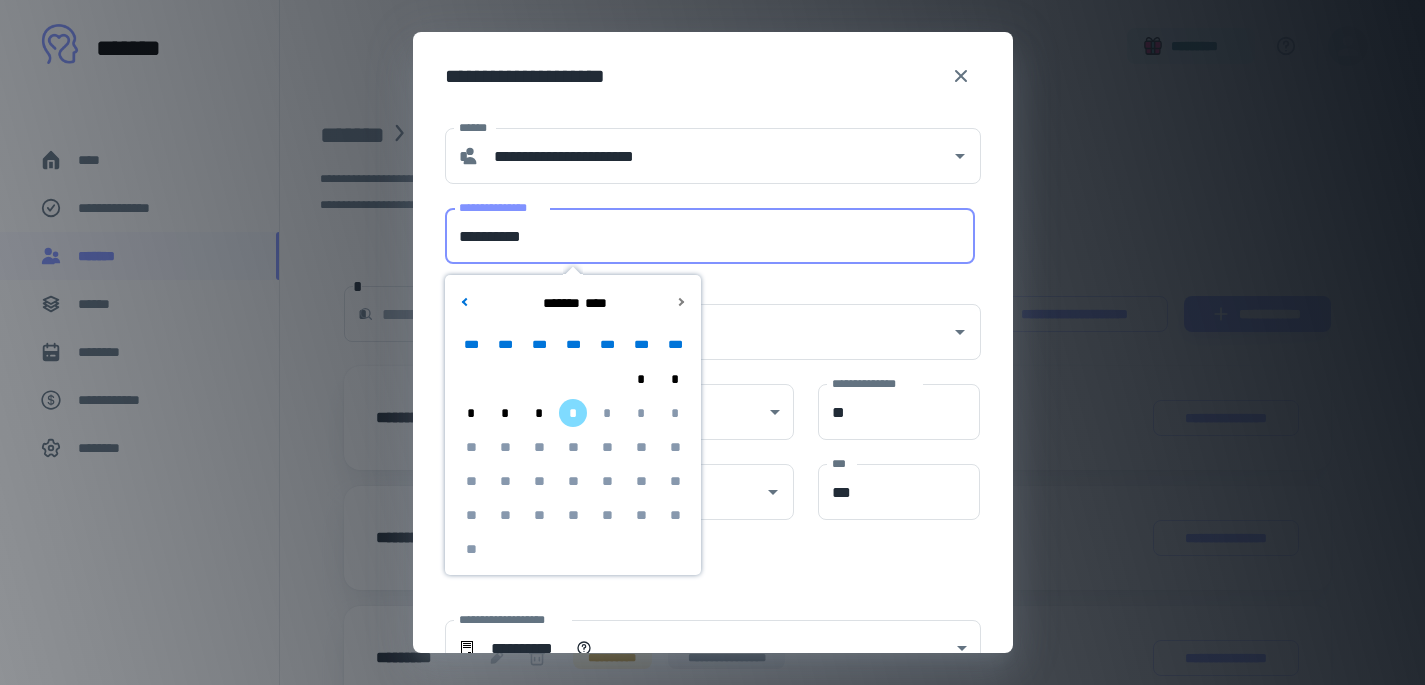 click on "**********" at bounding box center (713, 76) 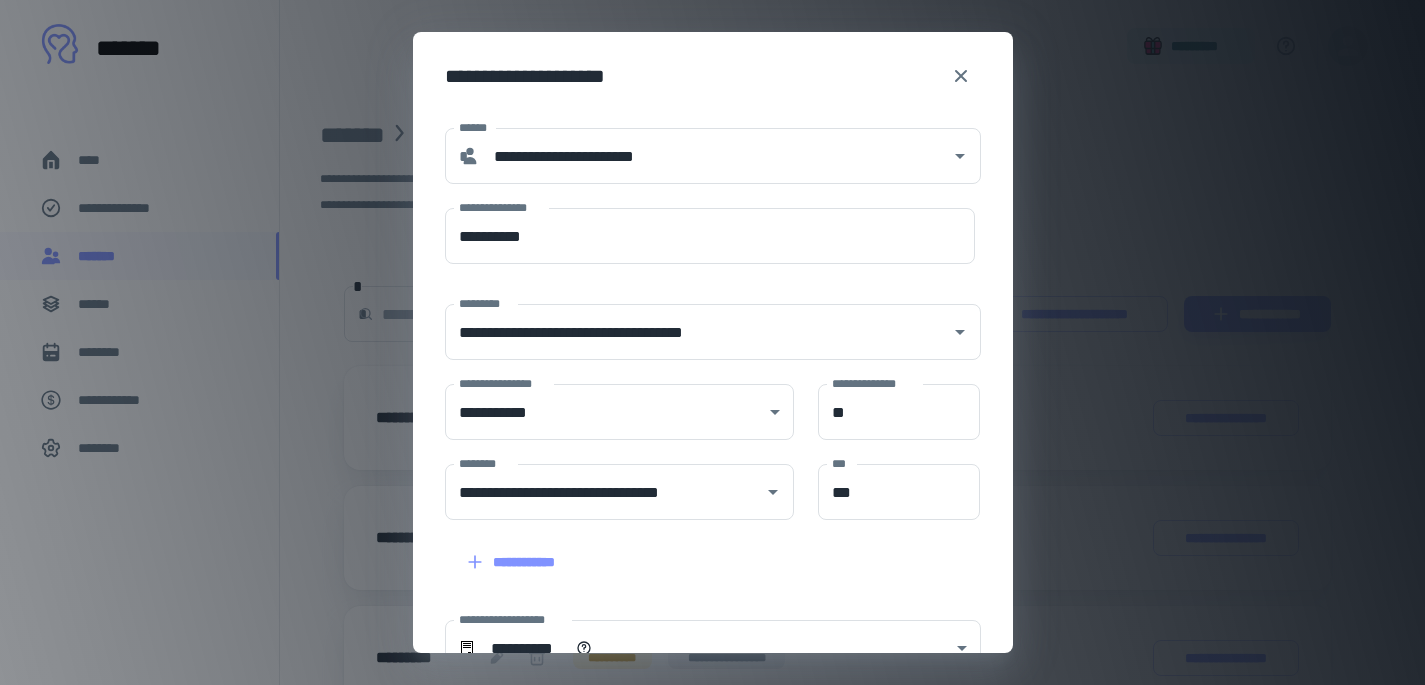 scroll, scrollTop: 283, scrollLeft: 0, axis: vertical 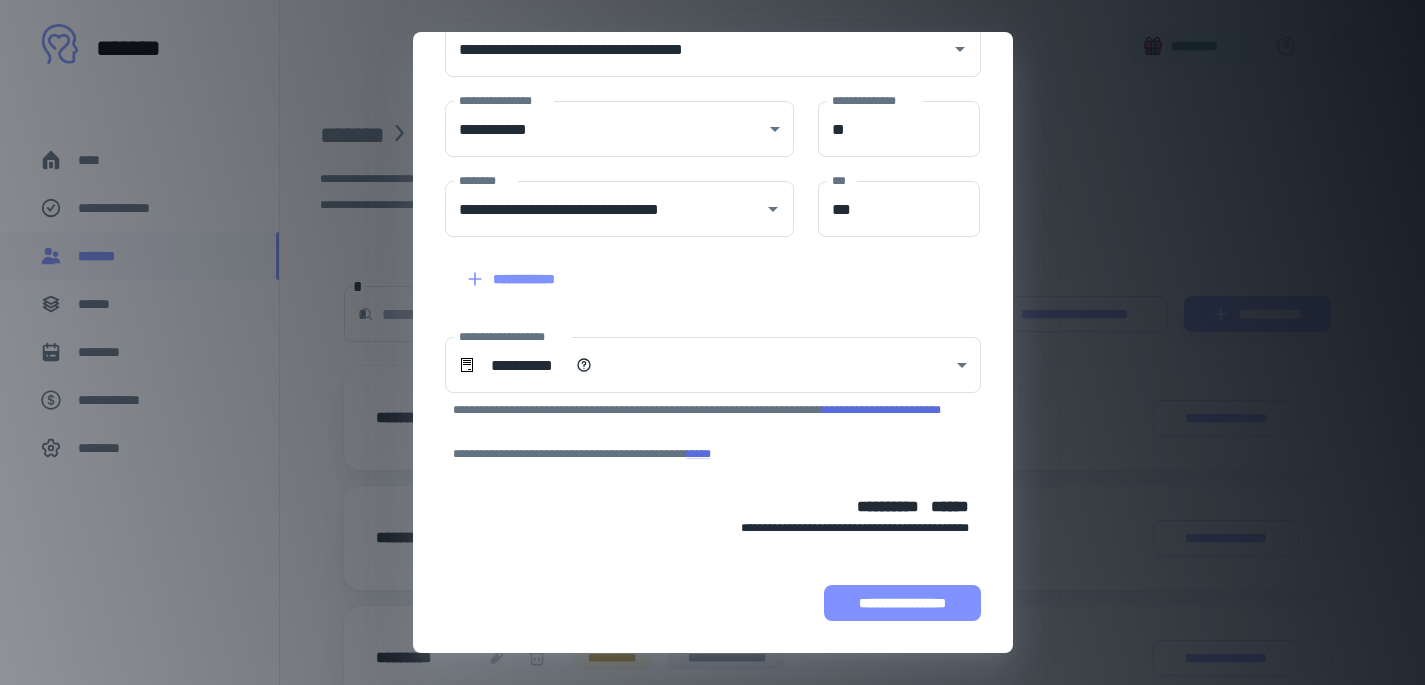 click on "**********" at bounding box center (902, 603) 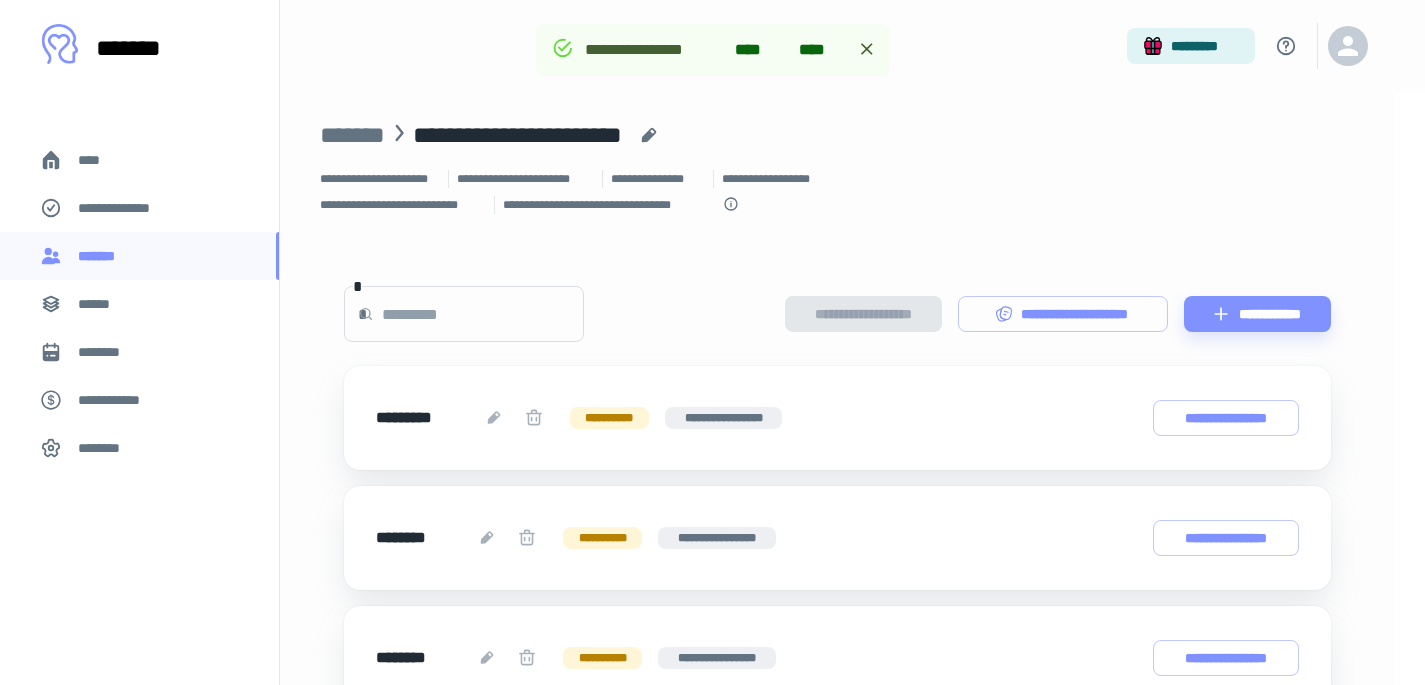 scroll, scrollTop: 409, scrollLeft: 0, axis: vertical 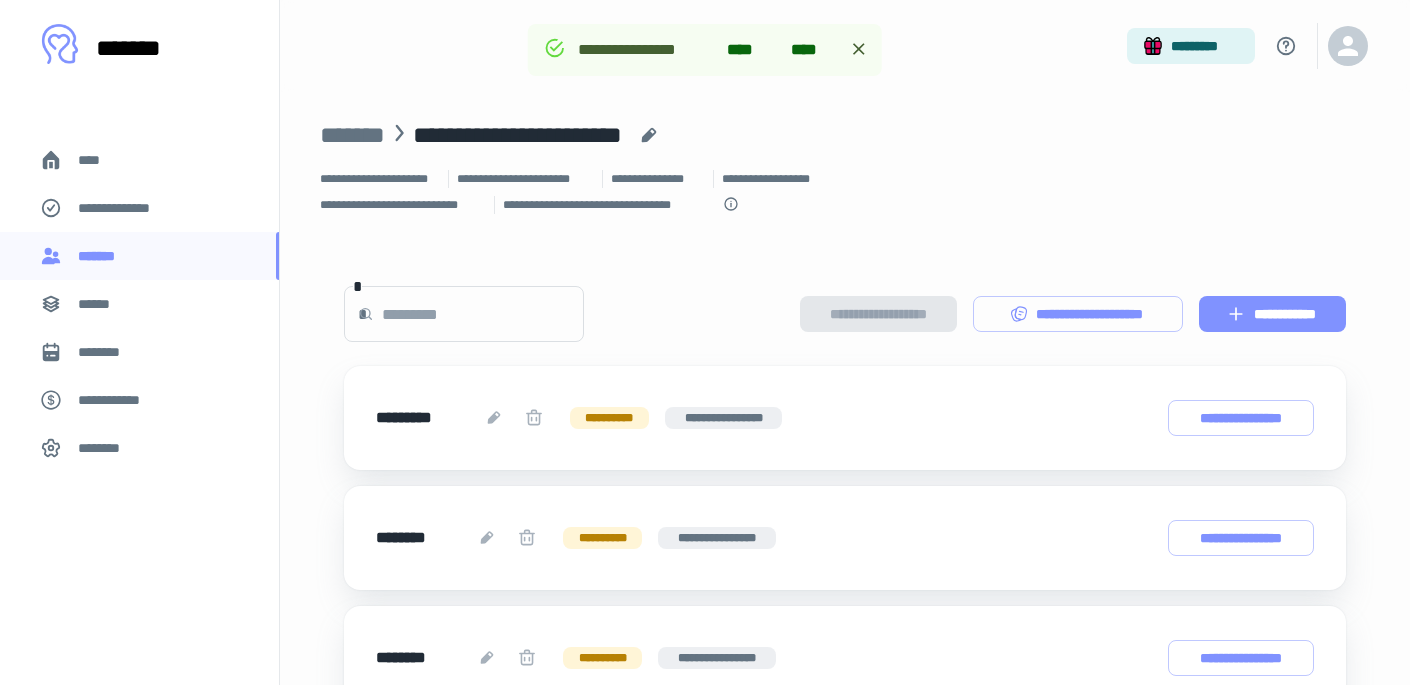 click 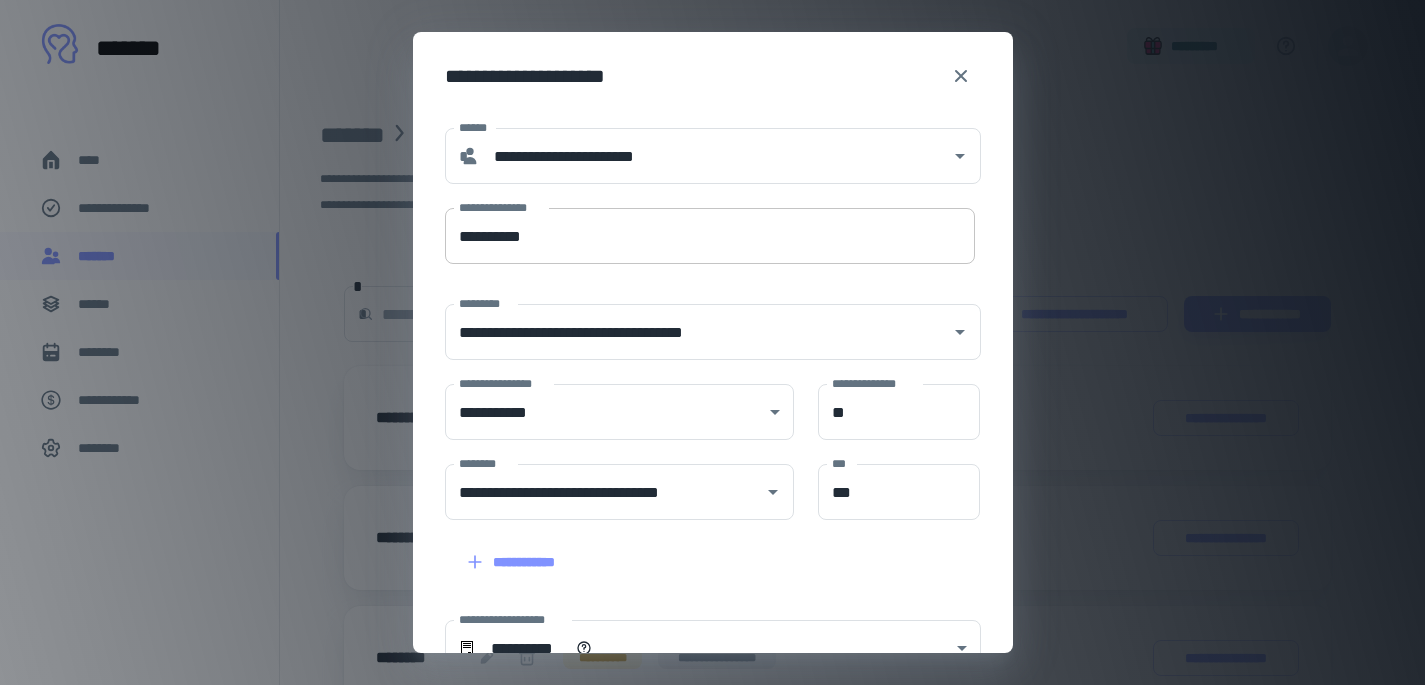 click on "**********" at bounding box center [710, 236] 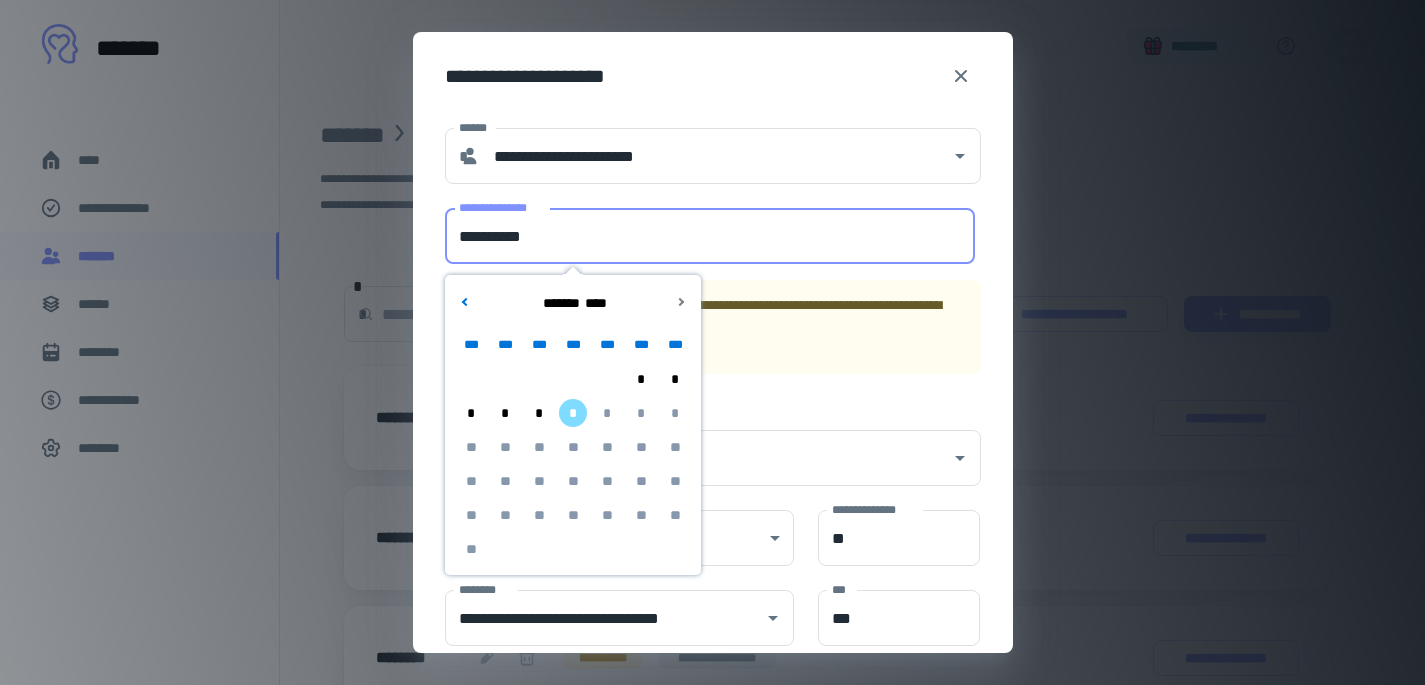 click on "**********" at bounding box center (710, 236) 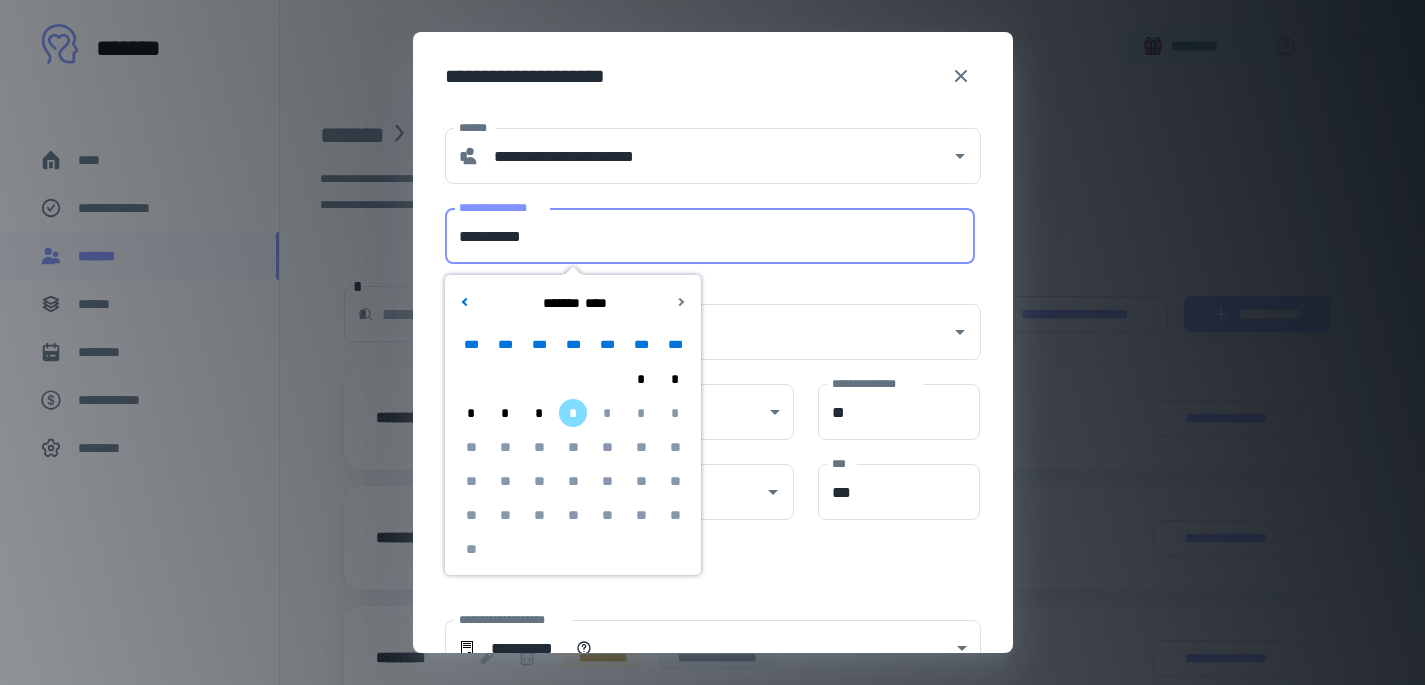 type on "**********" 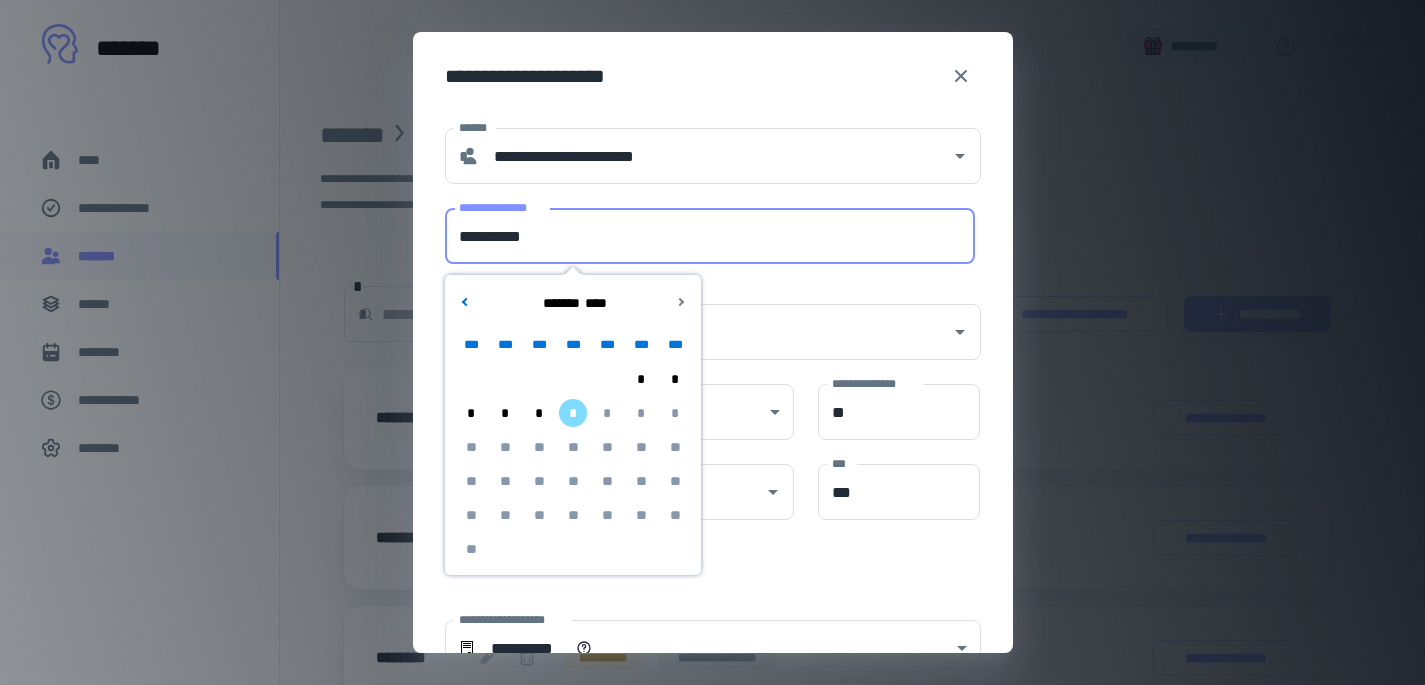 click on "**********" at bounding box center [713, 76] 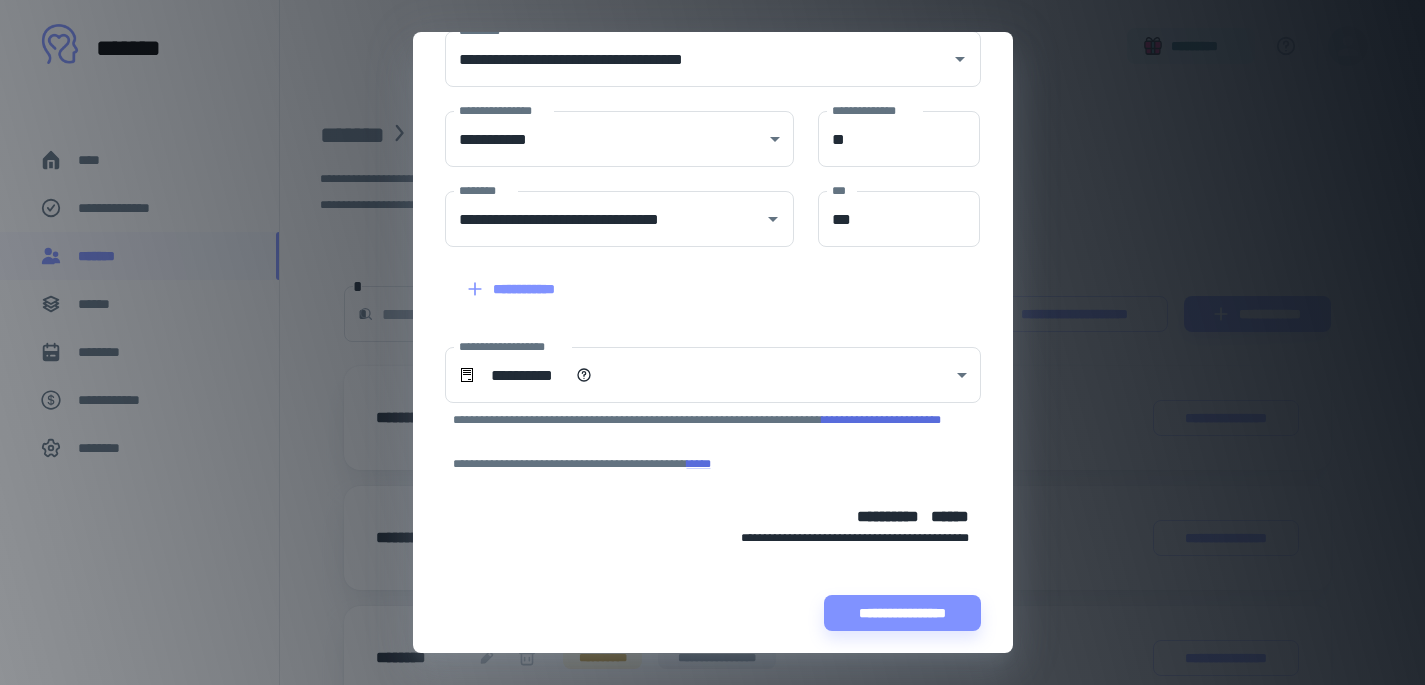 scroll, scrollTop: 283, scrollLeft: 0, axis: vertical 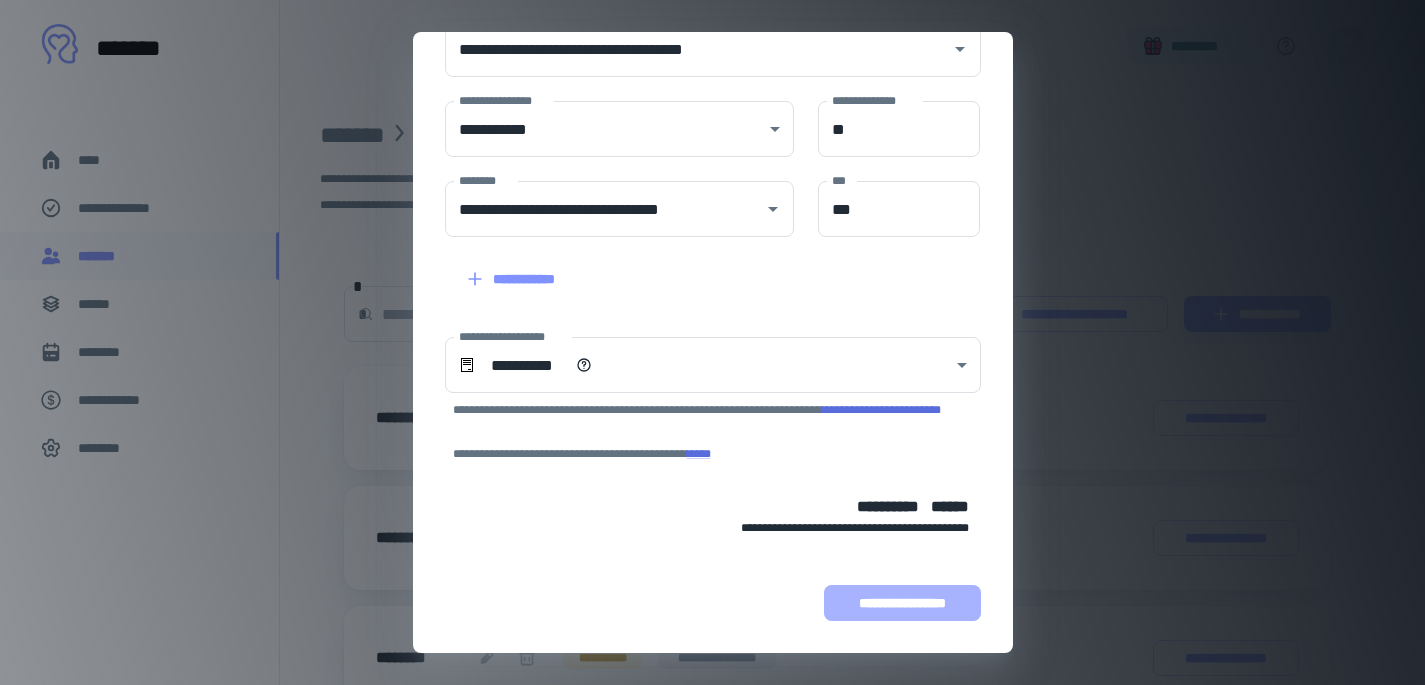 click on "**********" at bounding box center (902, 603) 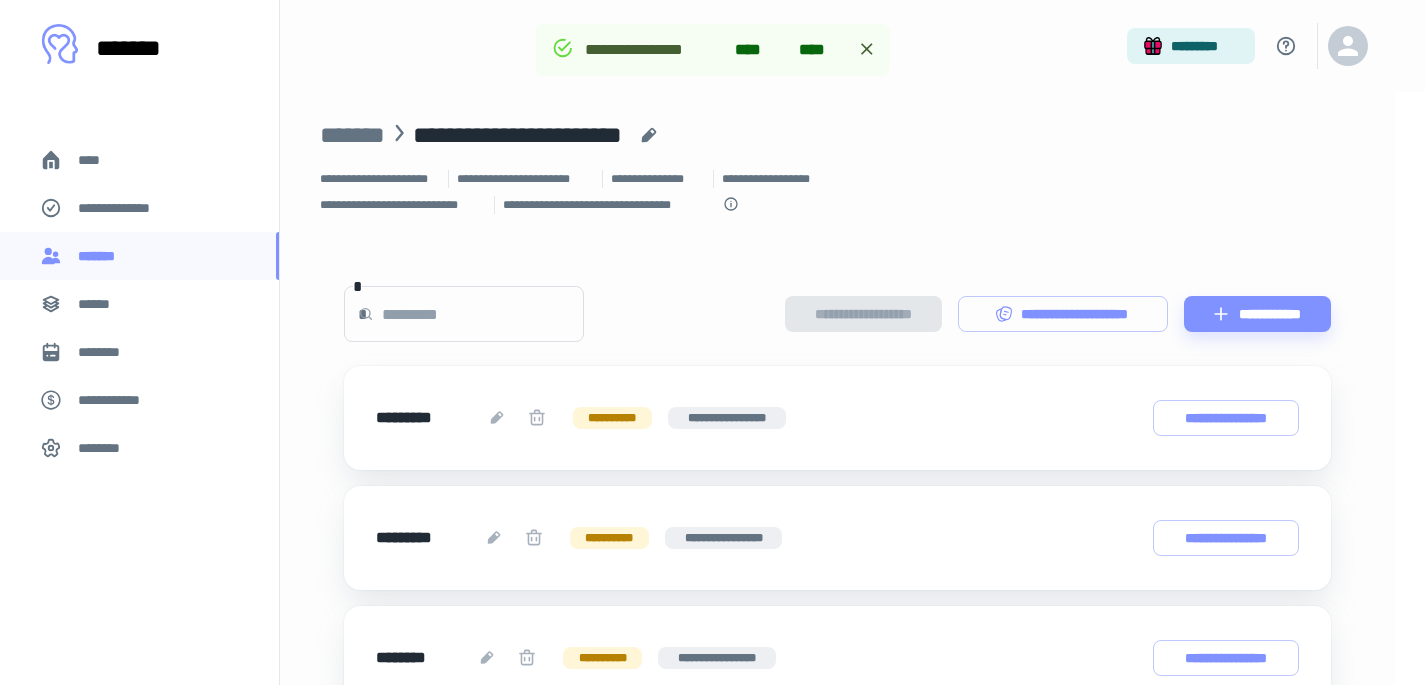 scroll, scrollTop: 409, scrollLeft: 0, axis: vertical 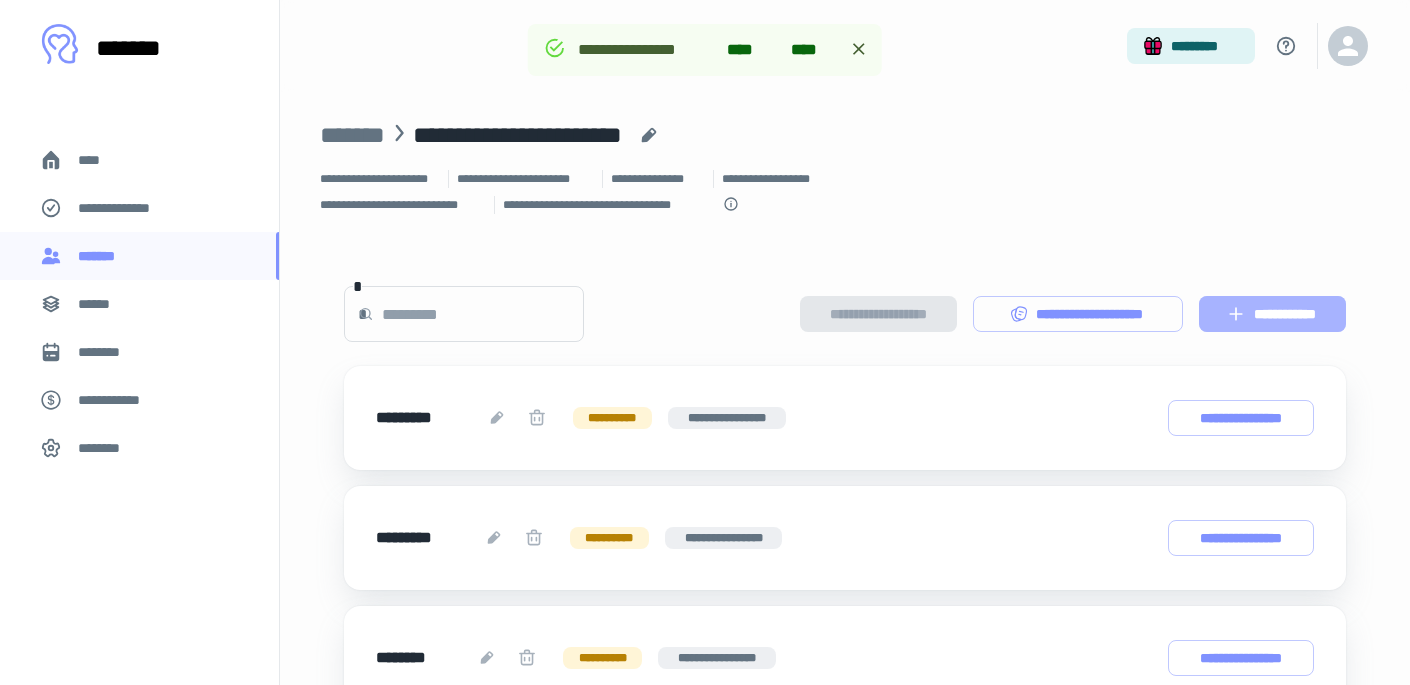 click on "**********" at bounding box center (1272, 314) 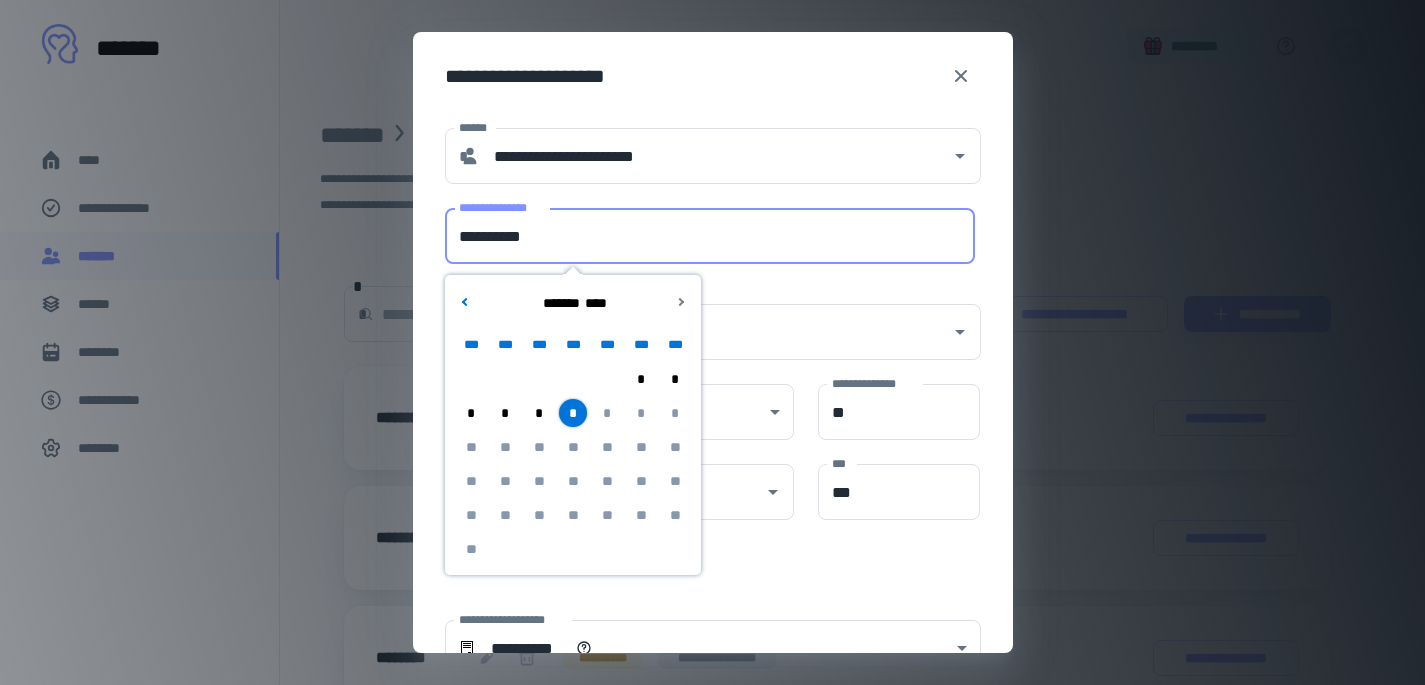 click on "**********" at bounding box center [710, 236] 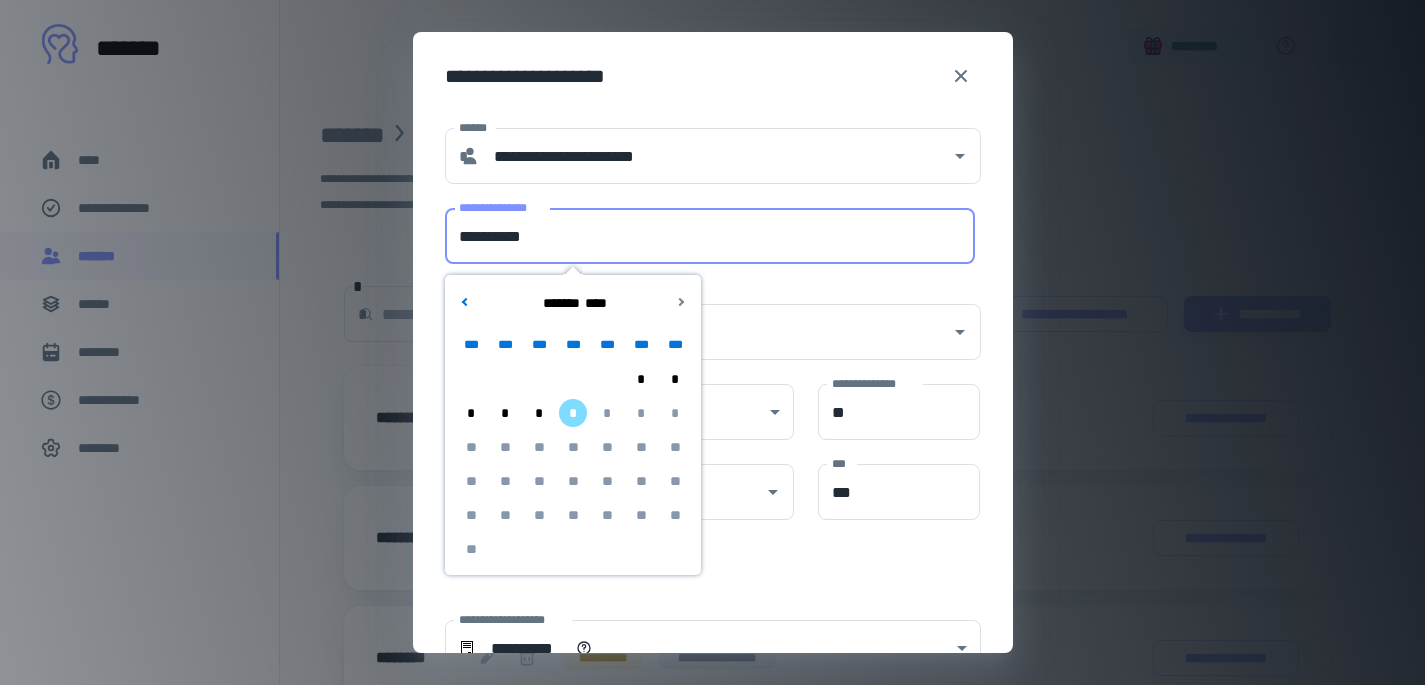type on "**********" 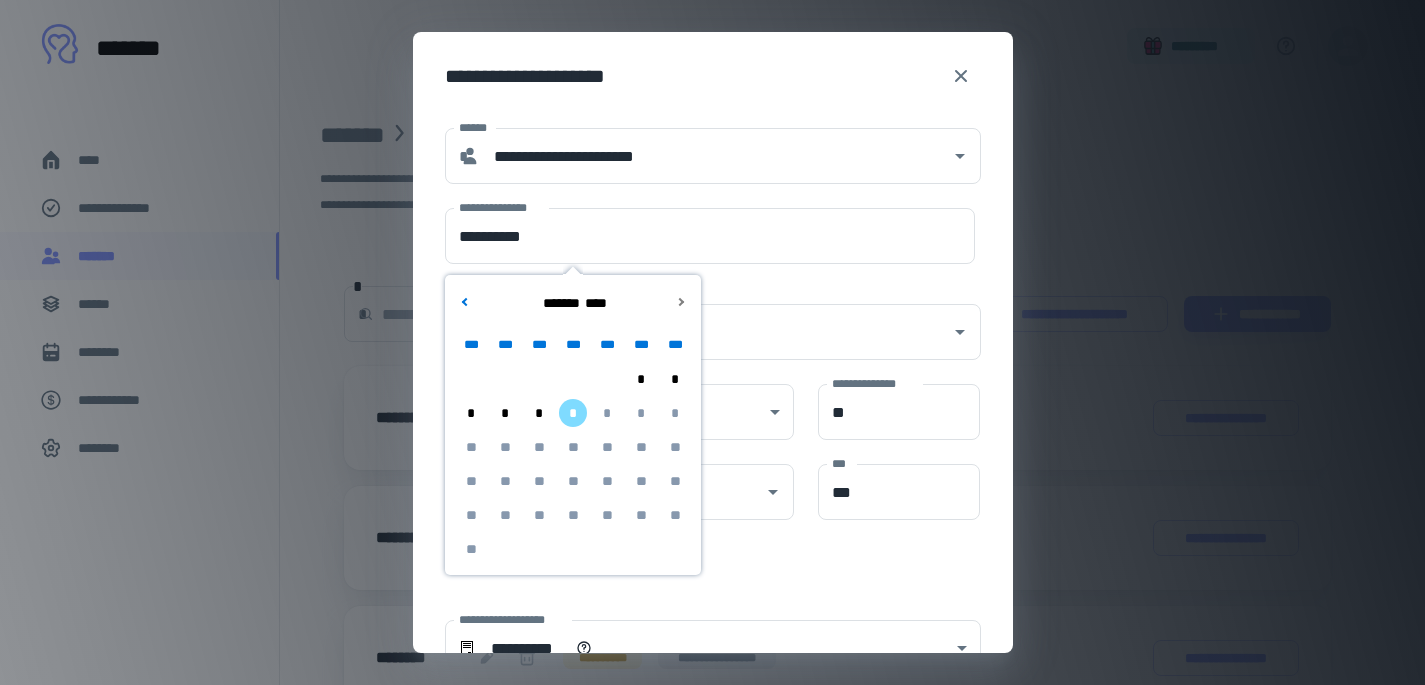 click on "**********" at bounding box center (713, 76) 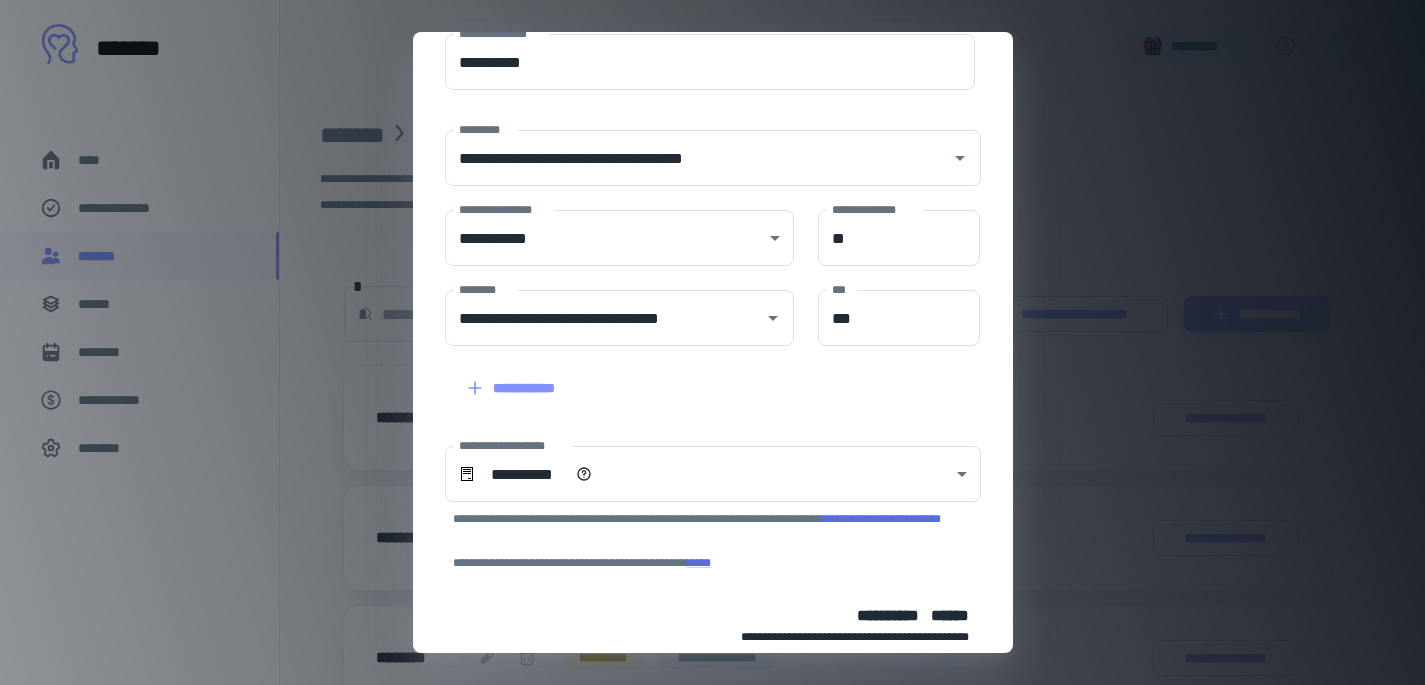 scroll, scrollTop: 283, scrollLeft: 0, axis: vertical 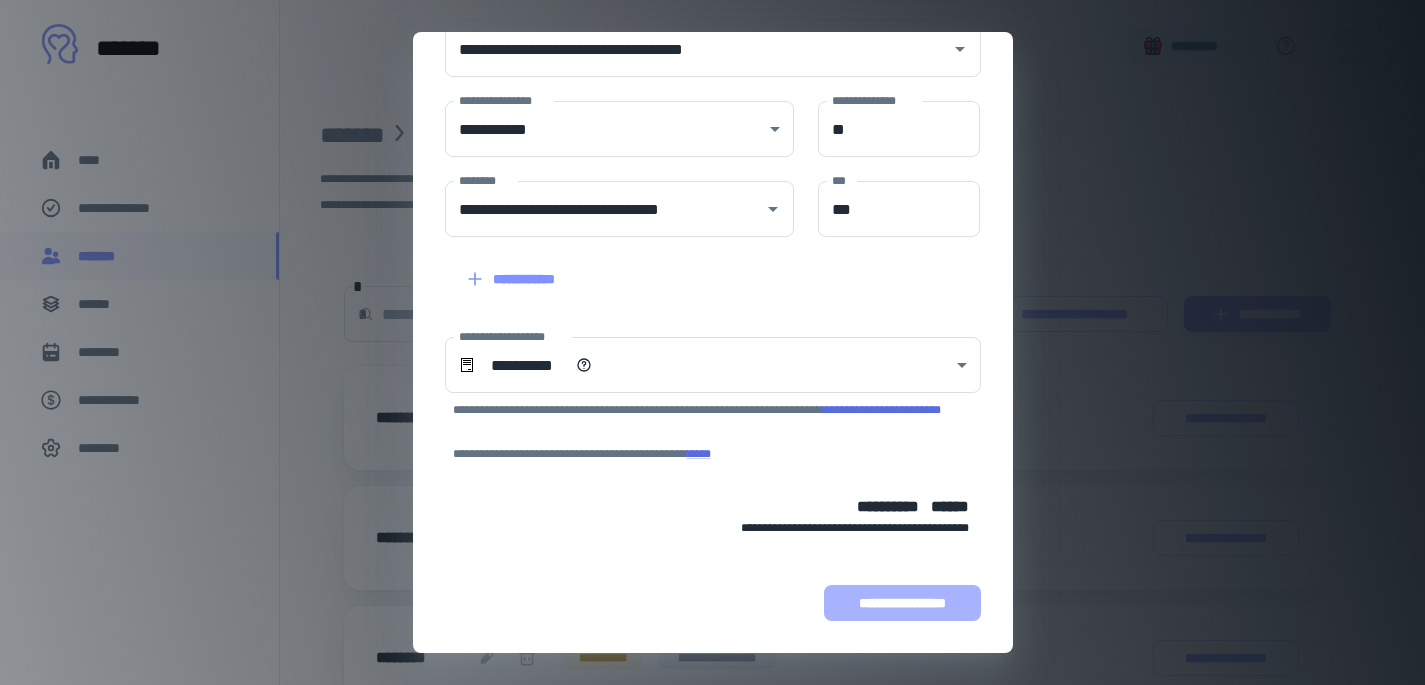 click on "**********" at bounding box center (902, 603) 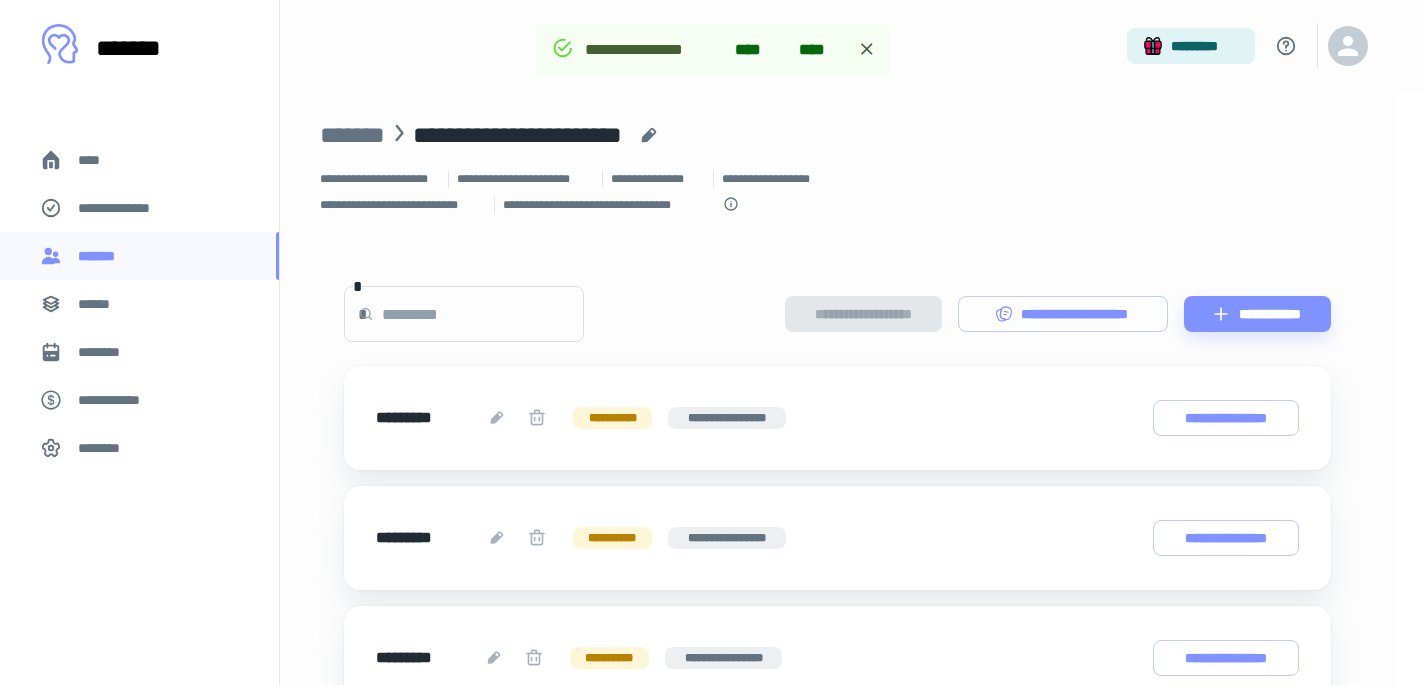 scroll, scrollTop: 409, scrollLeft: 0, axis: vertical 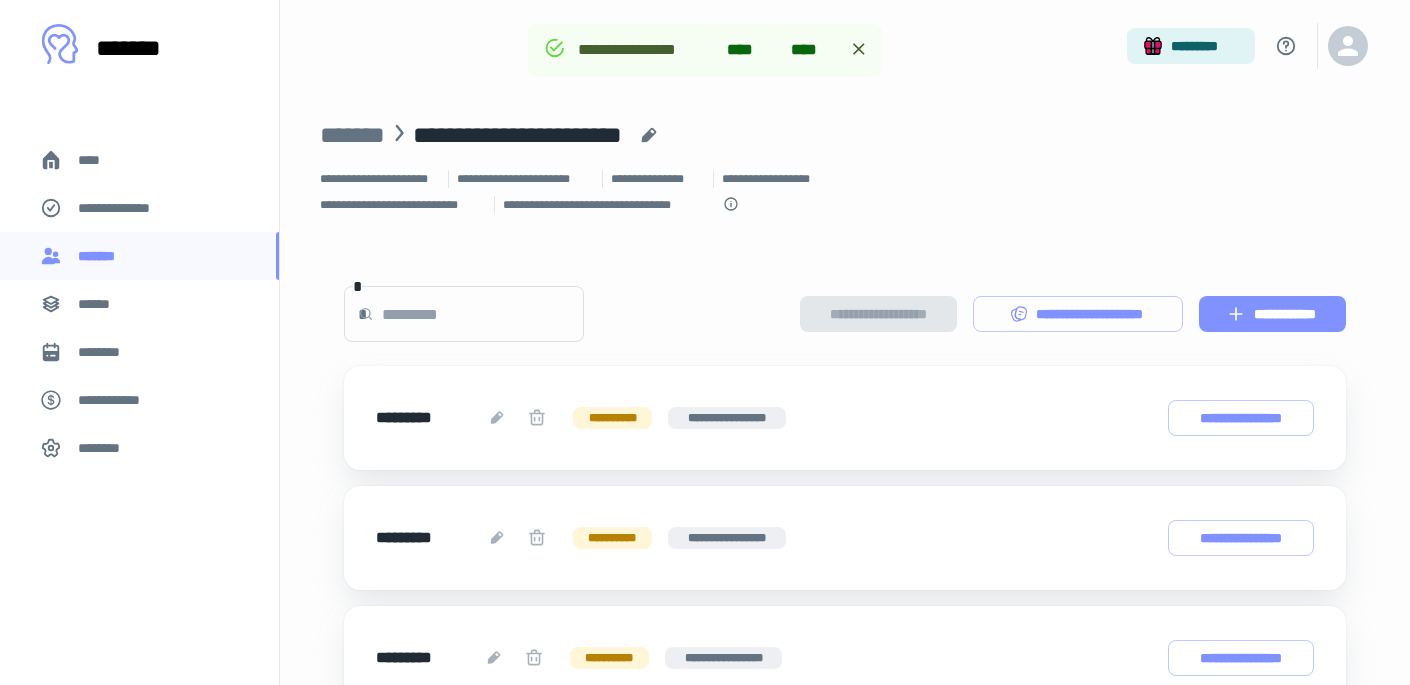 click on "**********" at bounding box center (1272, 314) 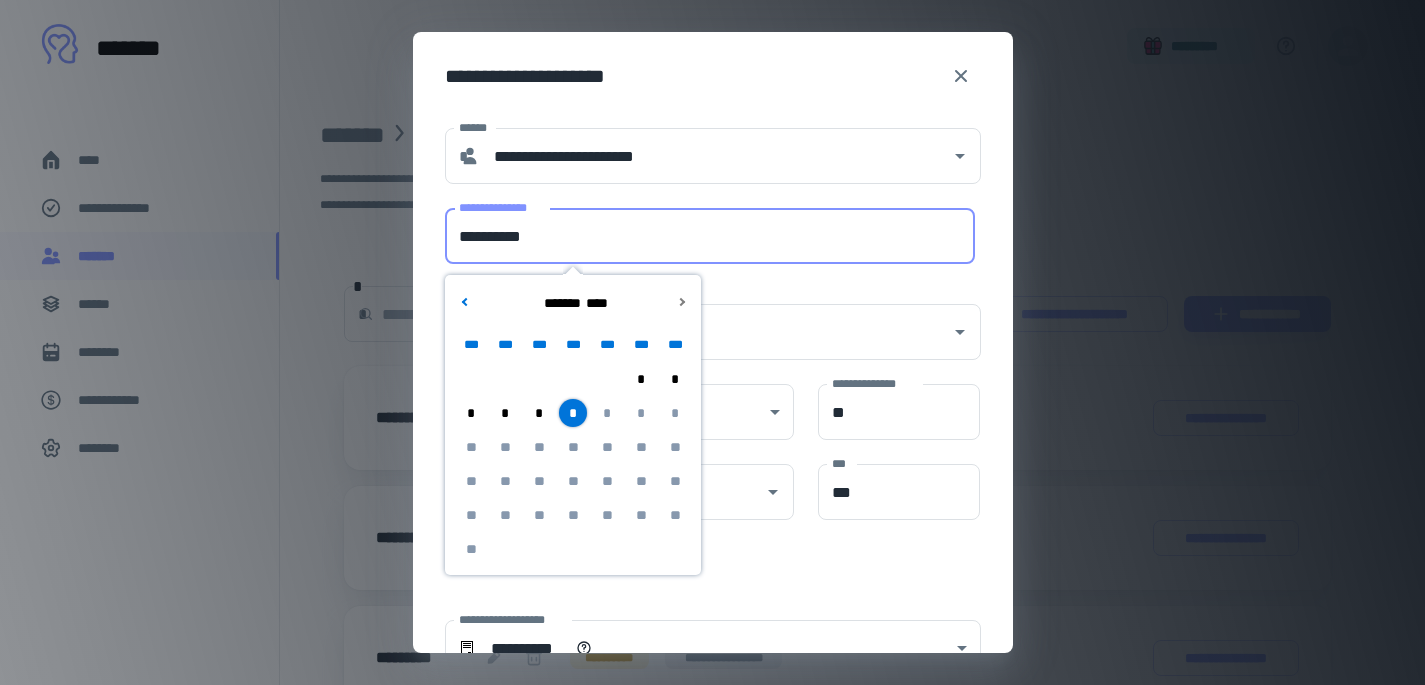 click on "**********" at bounding box center (710, 236) 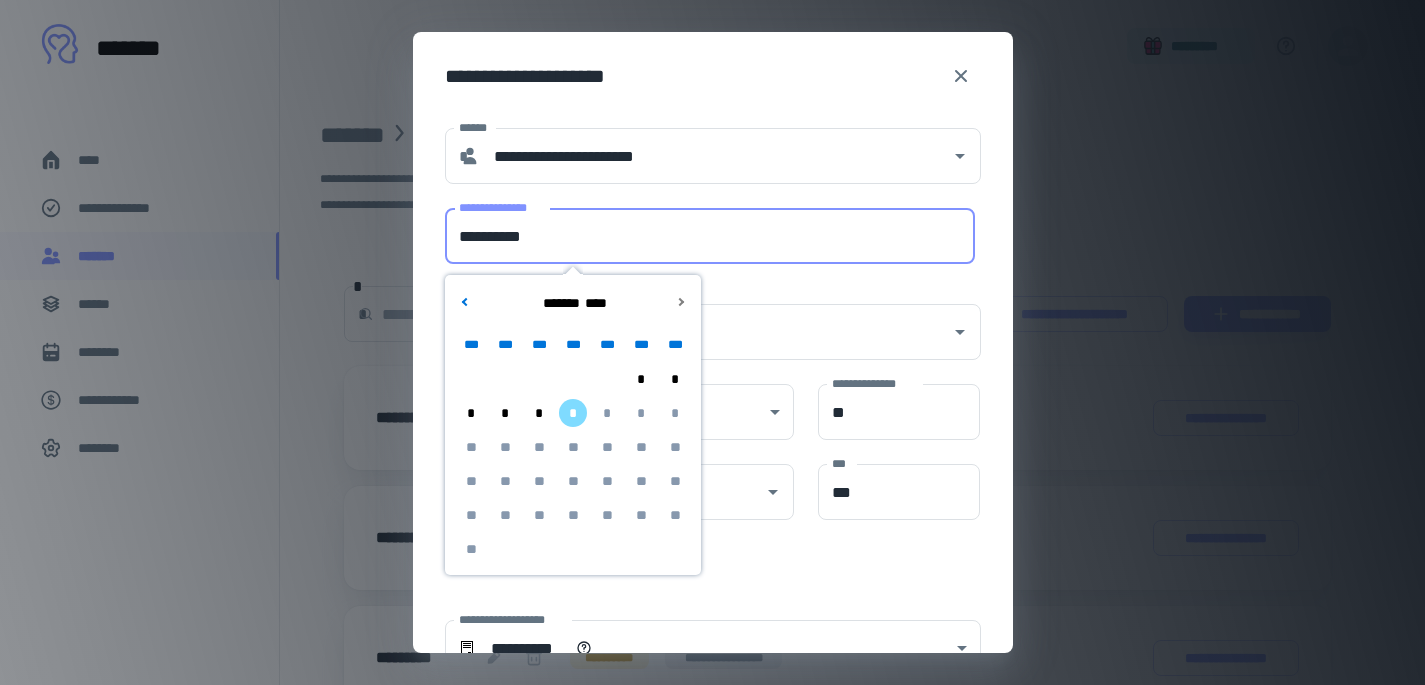 type on "**********" 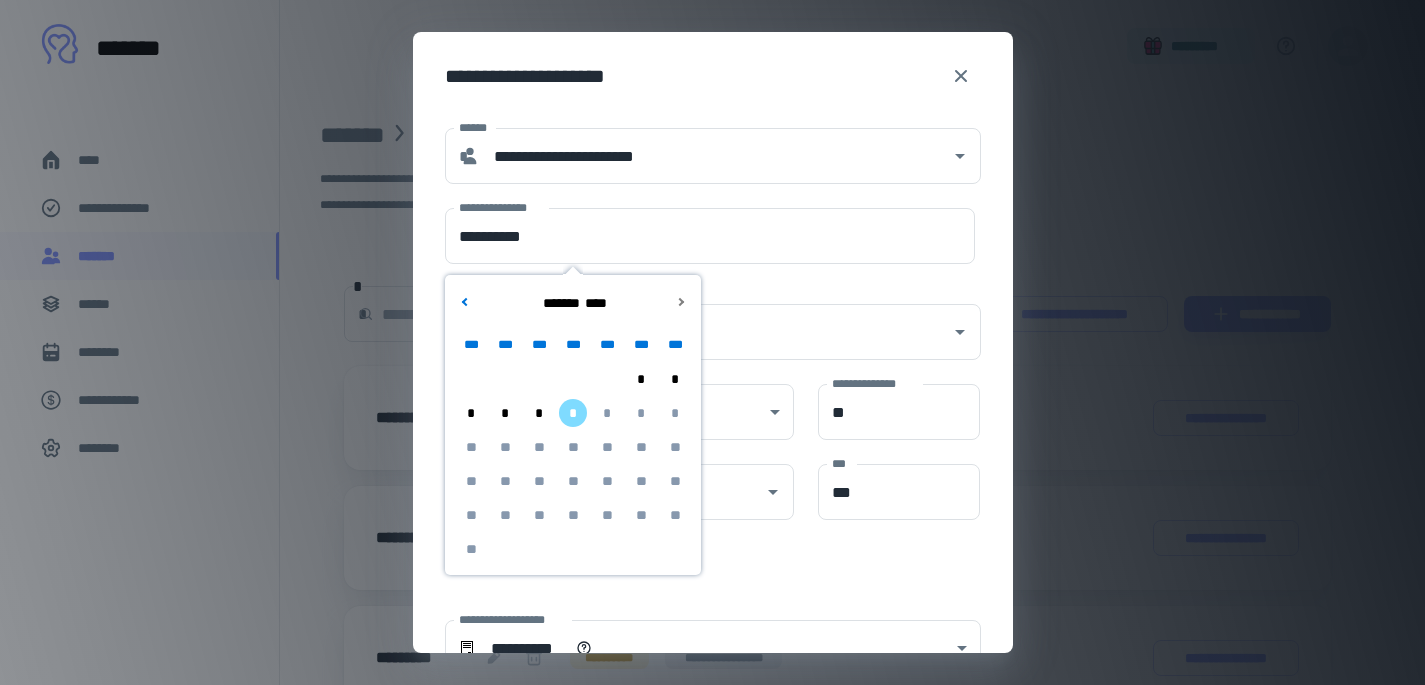 click on "**********" at bounding box center (713, 72) 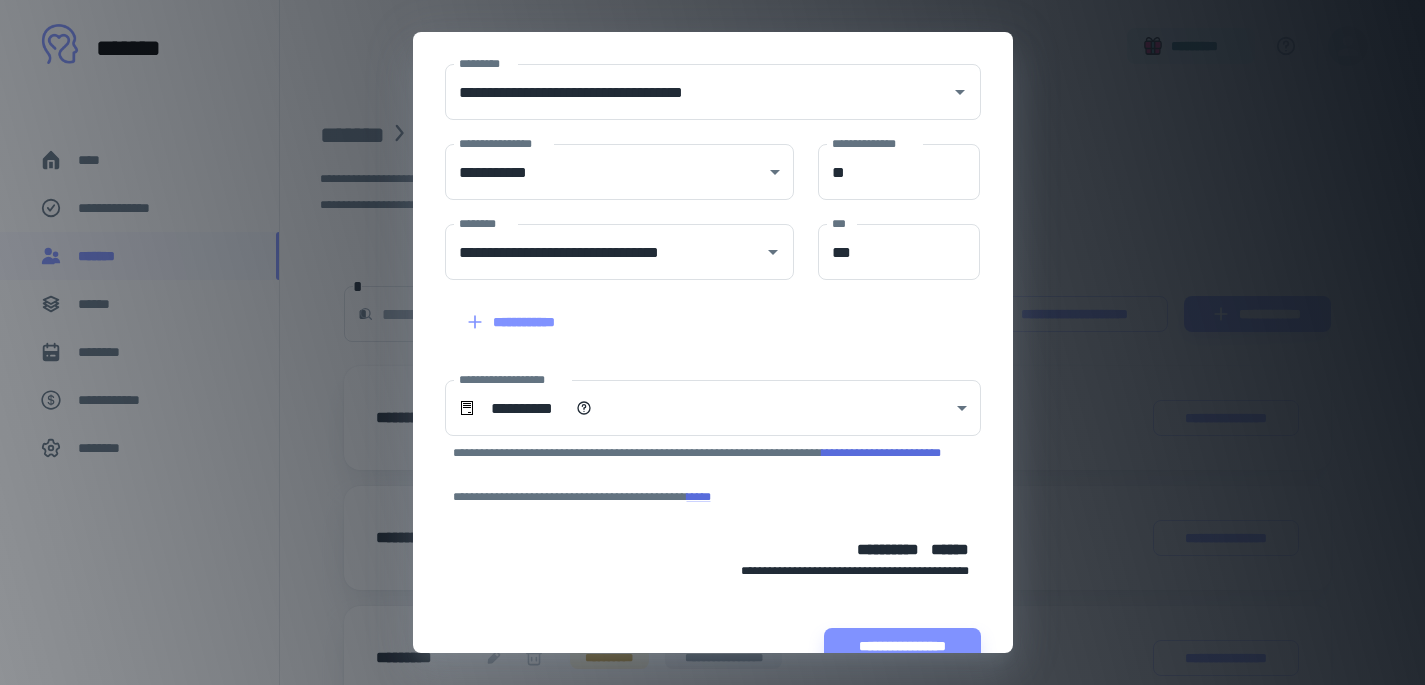 scroll, scrollTop: 283, scrollLeft: 0, axis: vertical 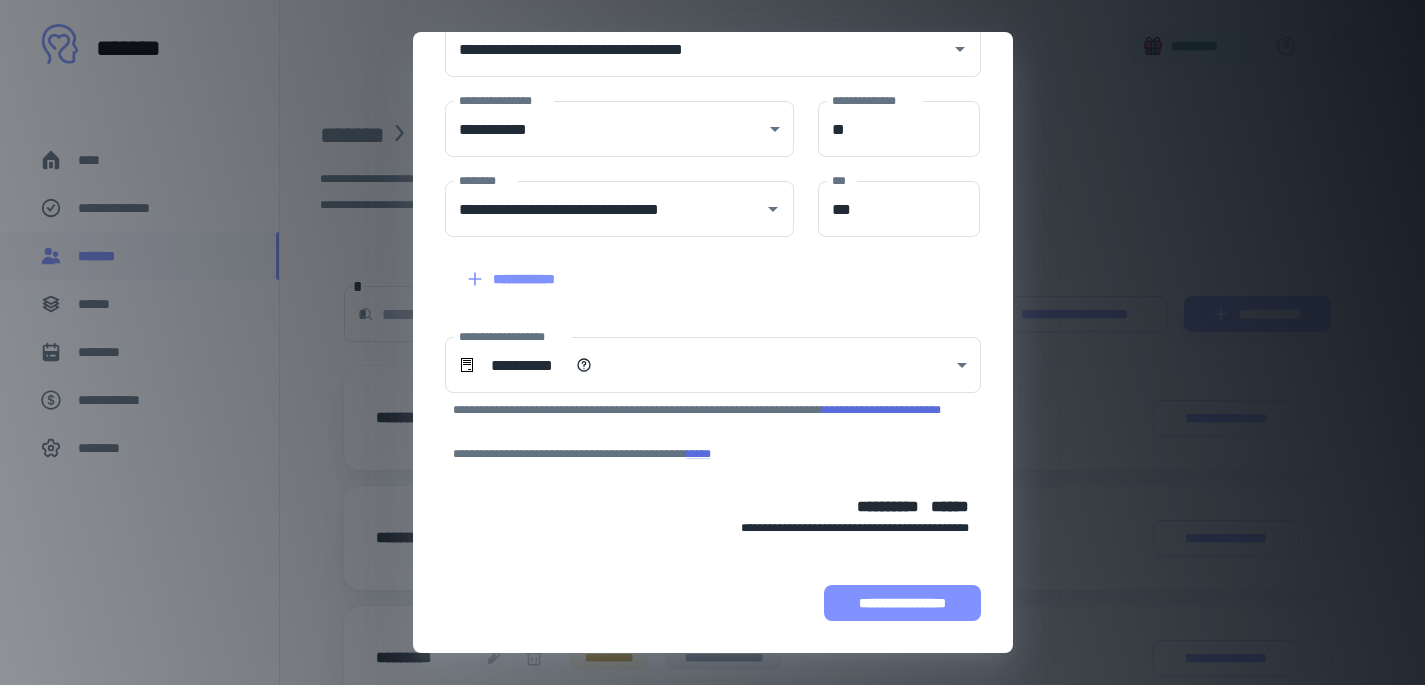 click on "**********" at bounding box center [902, 603] 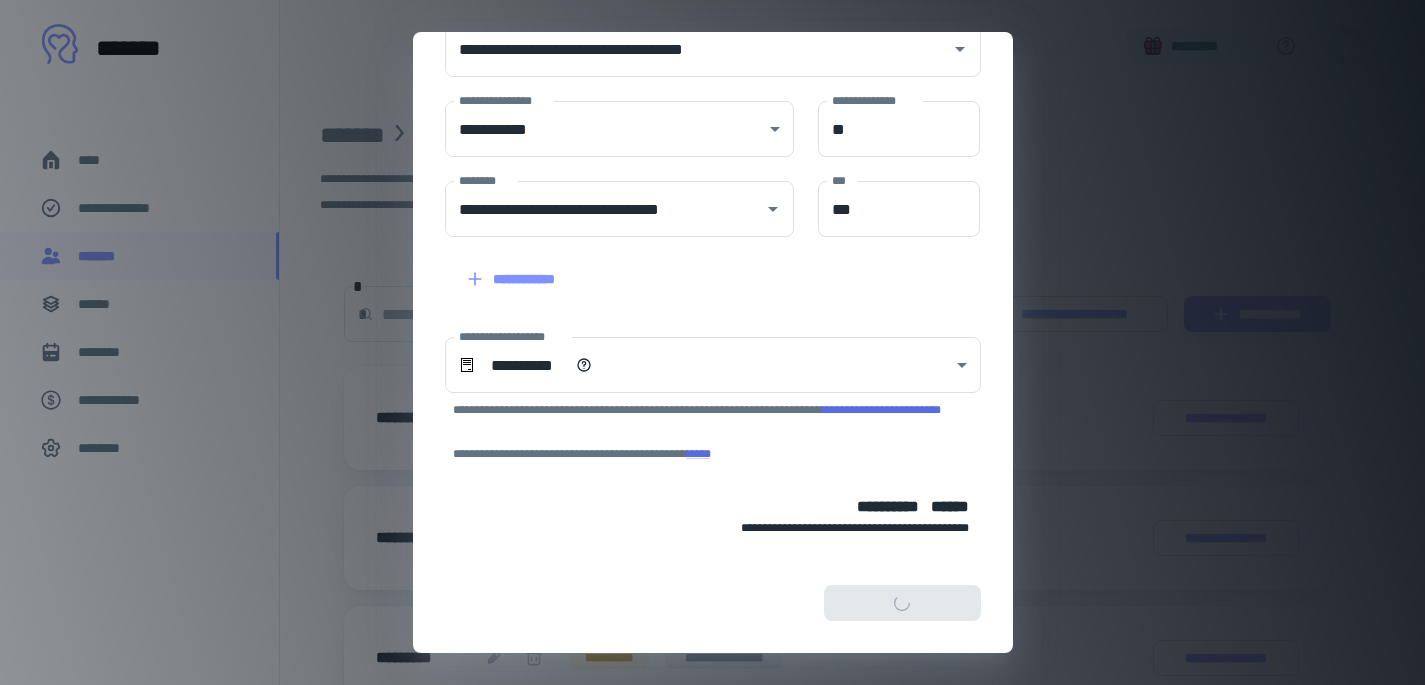 scroll, scrollTop: 409, scrollLeft: 0, axis: vertical 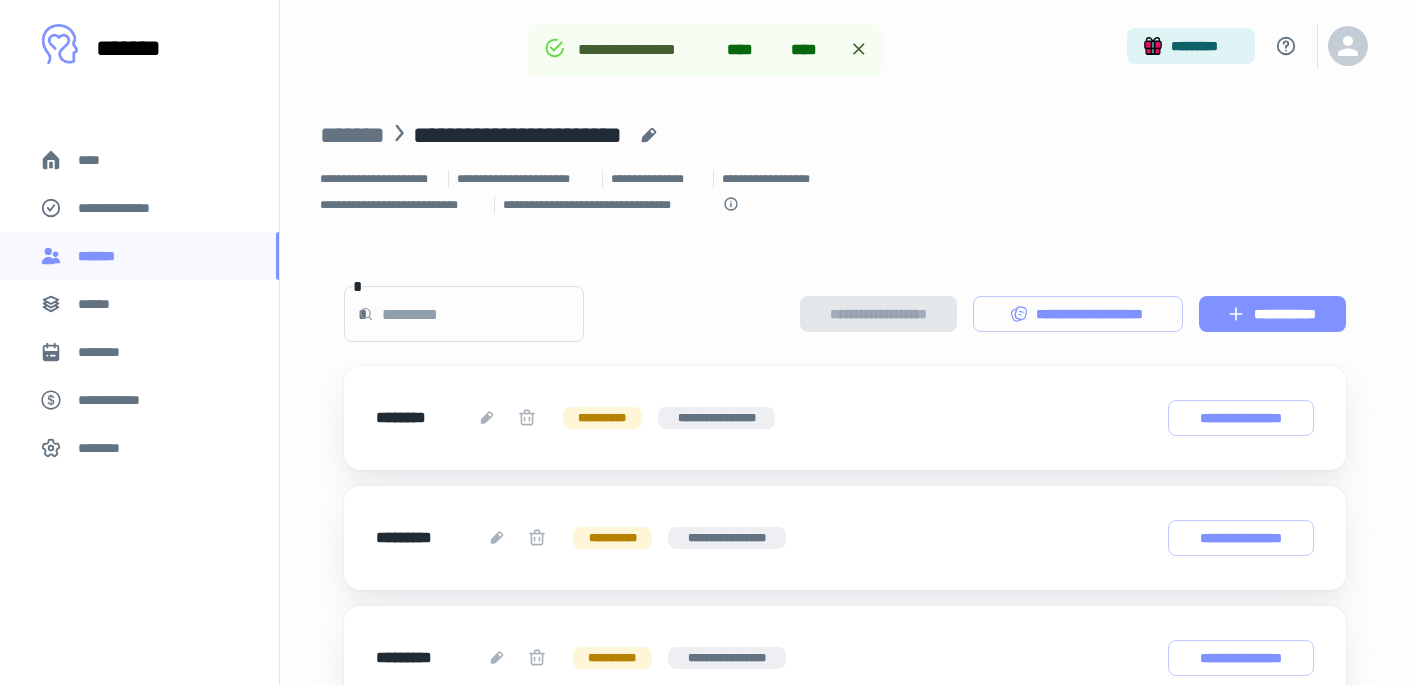click on "**********" at bounding box center [1272, 314] 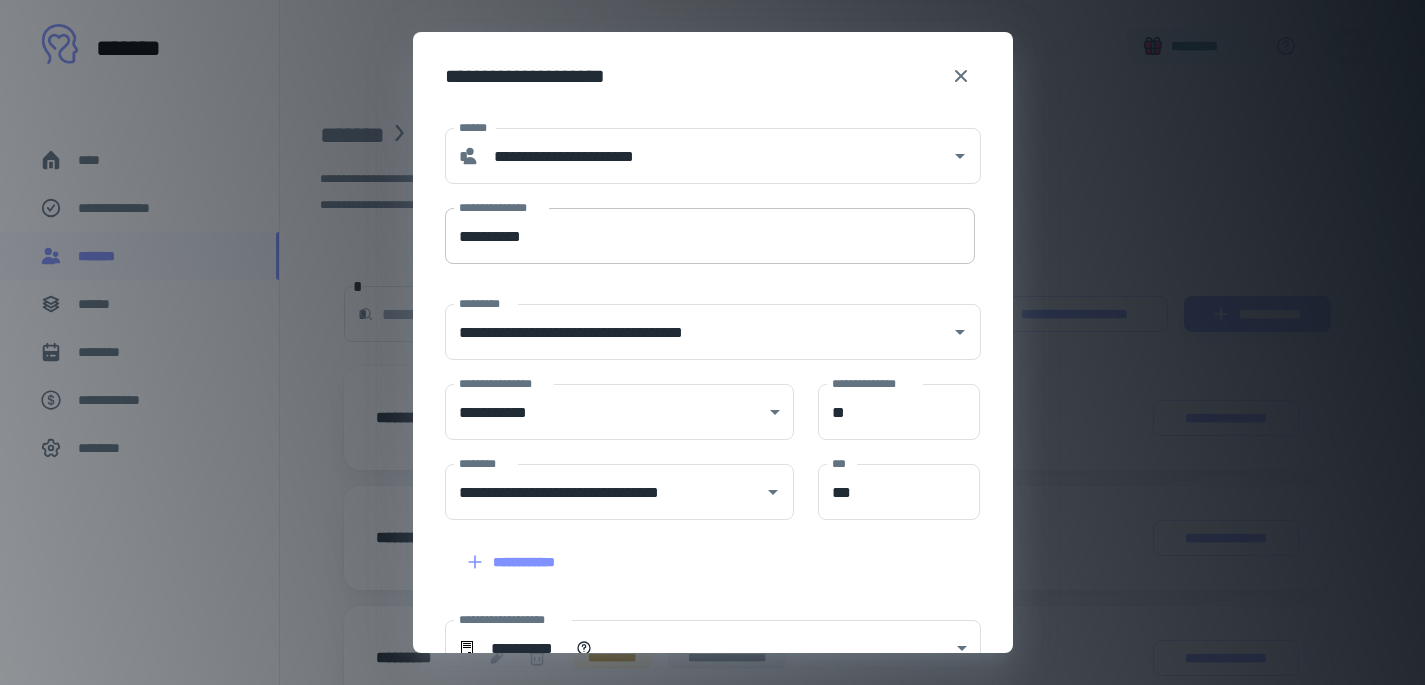 click on "**********" at bounding box center (710, 236) 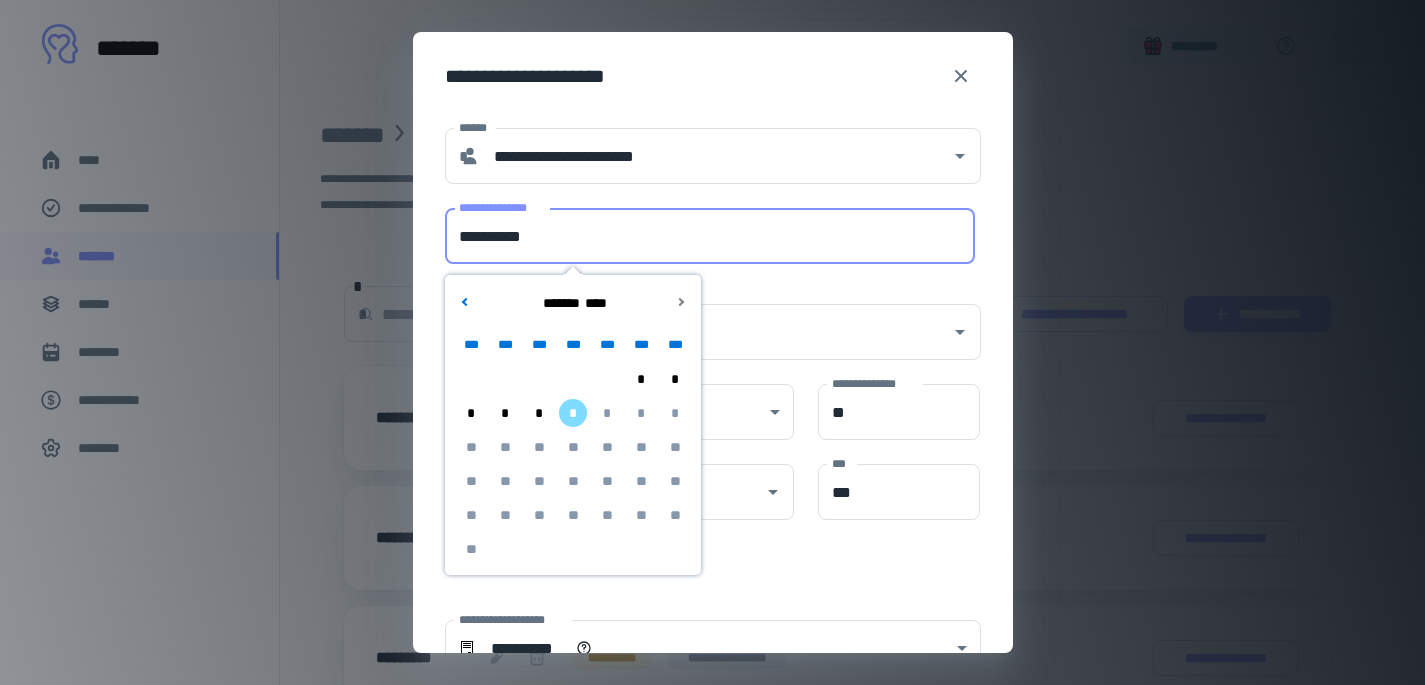 type on "**********" 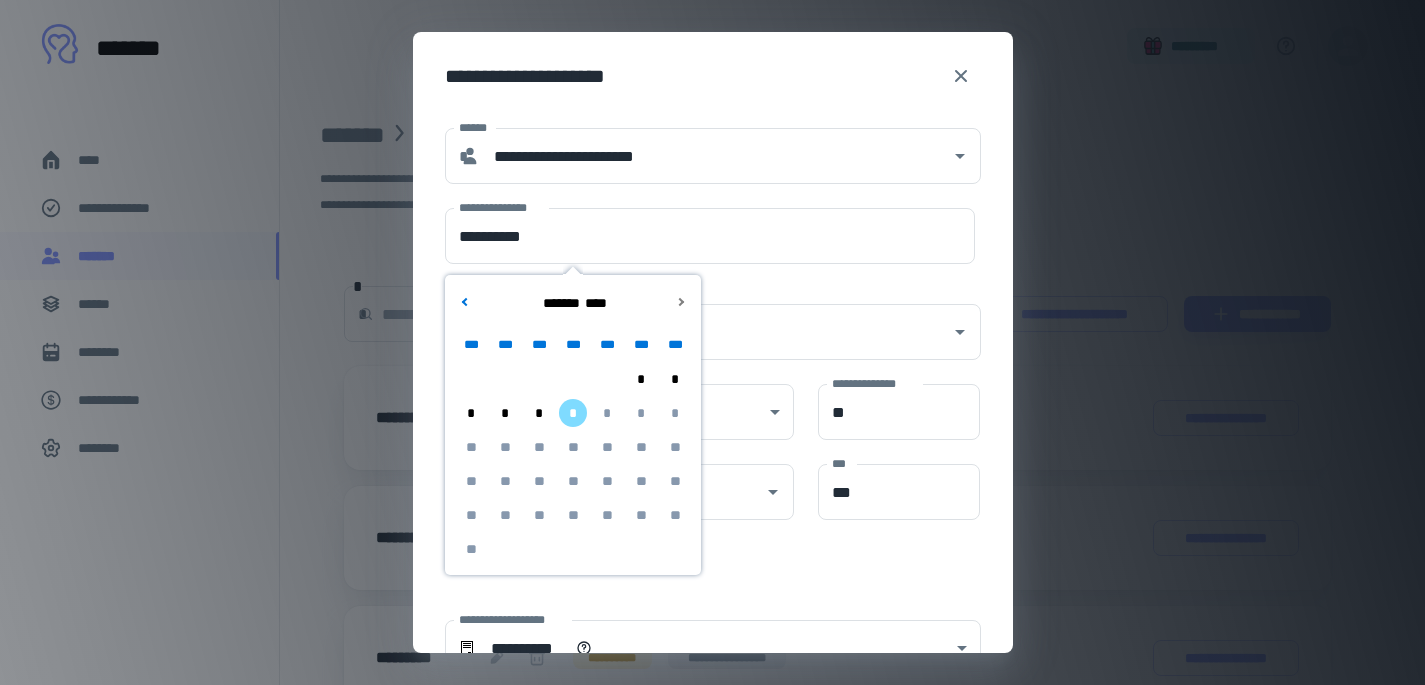 click on "**********" at bounding box center [713, 76] 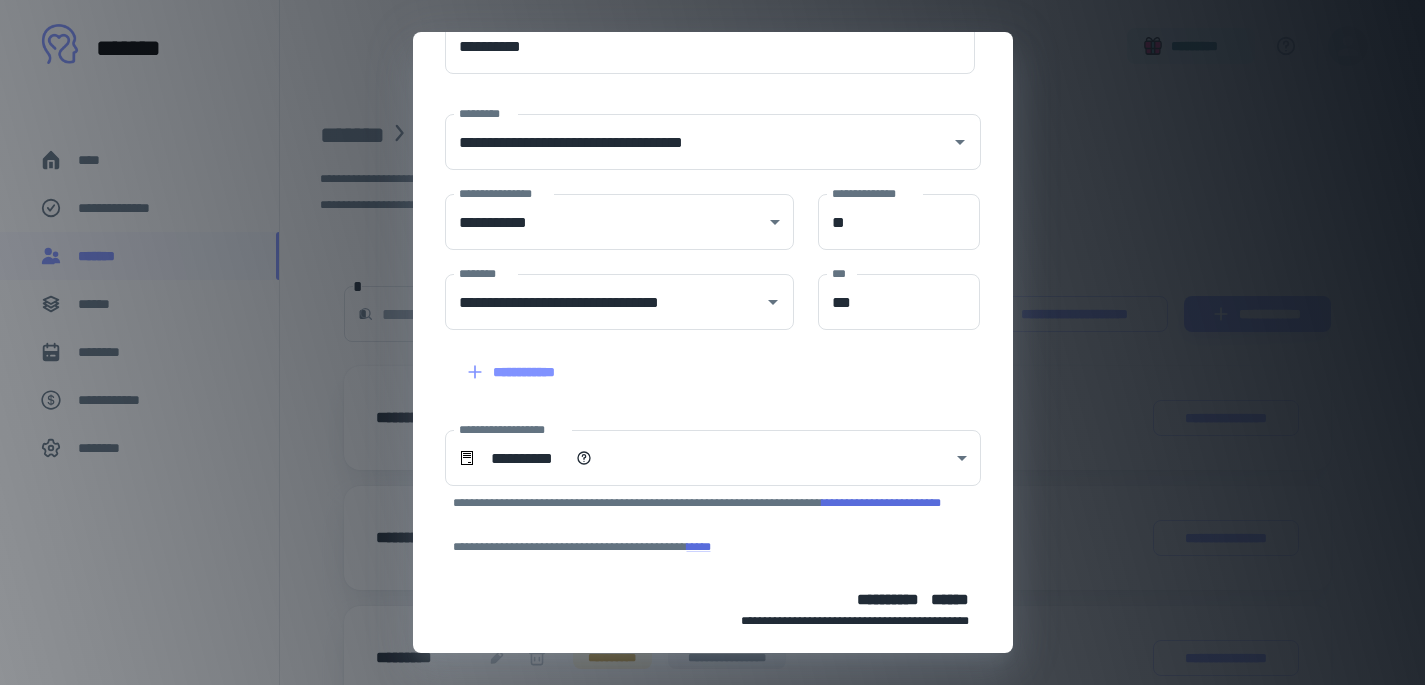 scroll, scrollTop: 283, scrollLeft: 0, axis: vertical 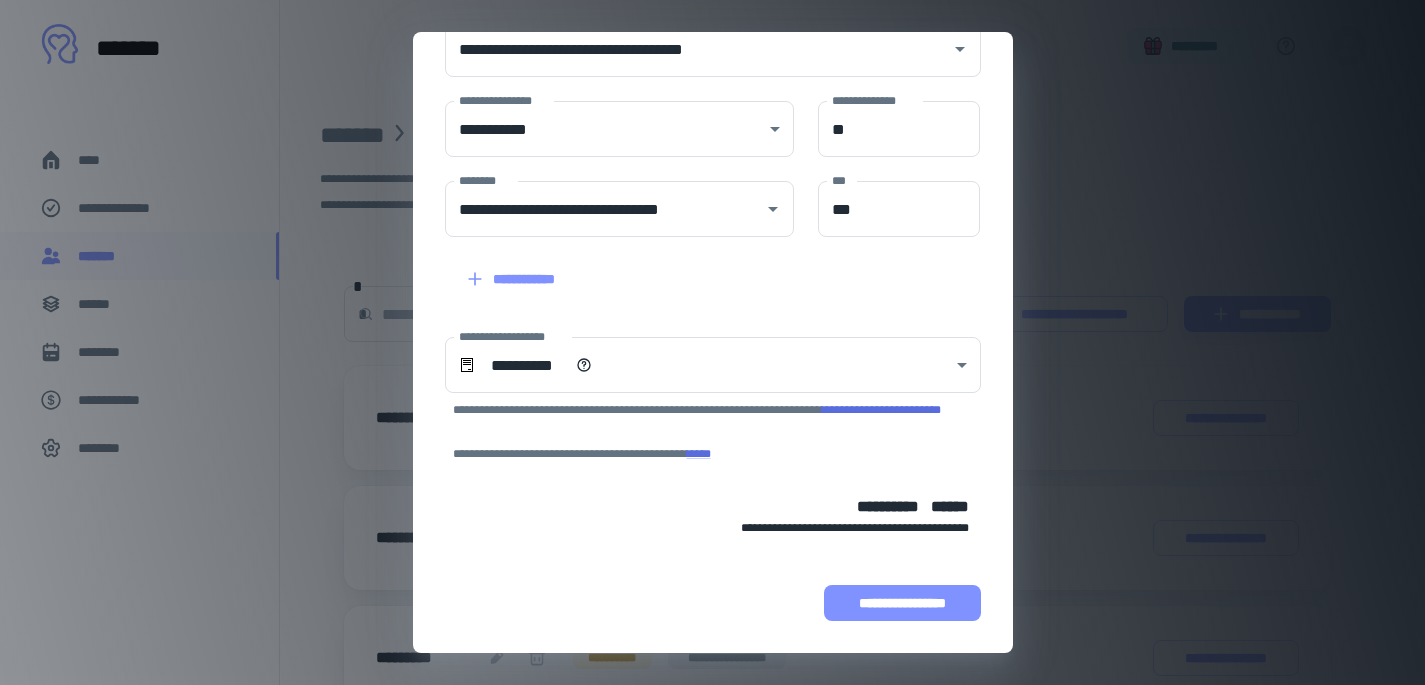 click on "**********" at bounding box center (902, 603) 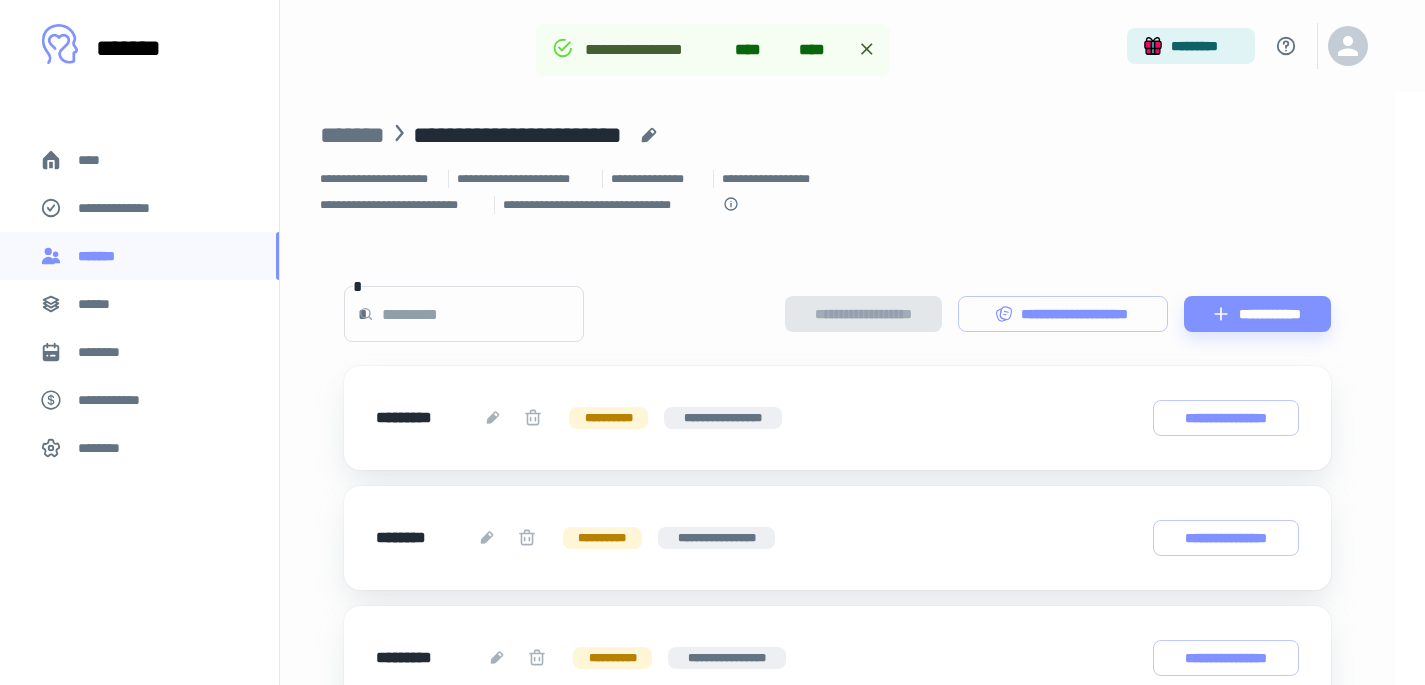 scroll, scrollTop: 409, scrollLeft: 0, axis: vertical 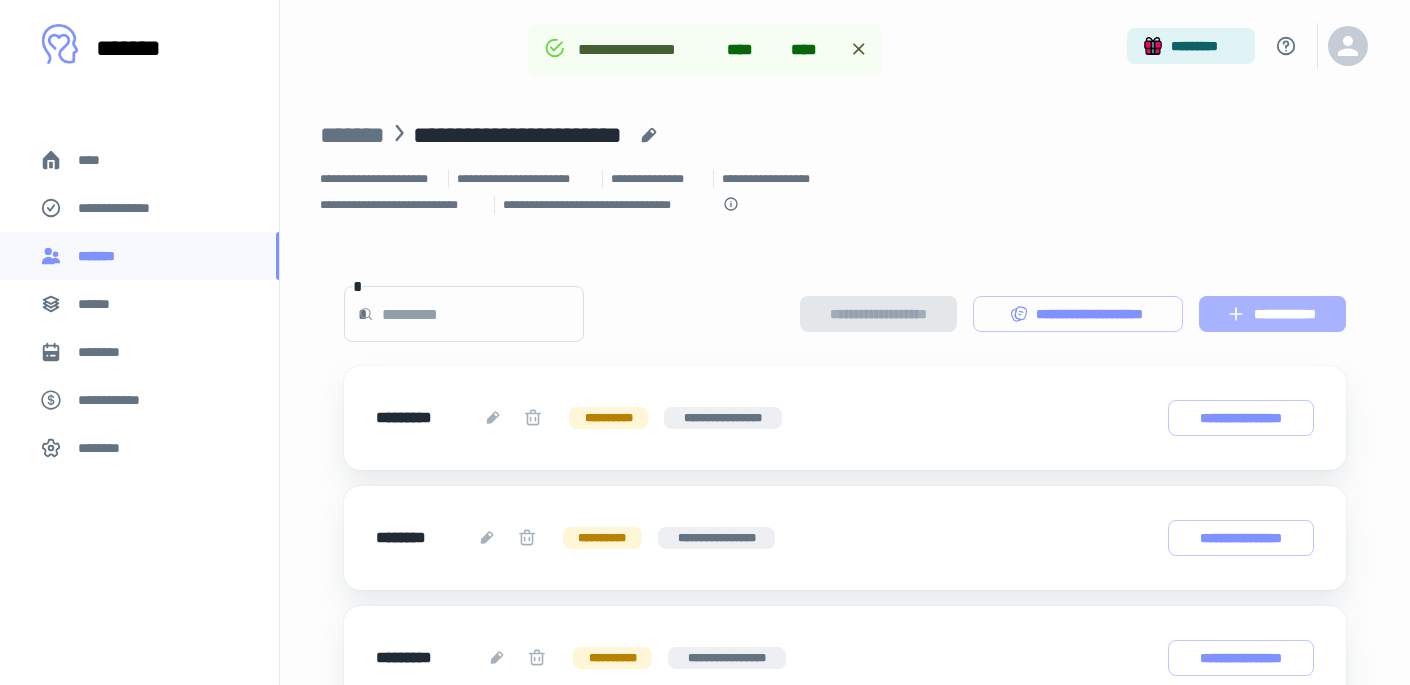 click on "**********" at bounding box center [1272, 314] 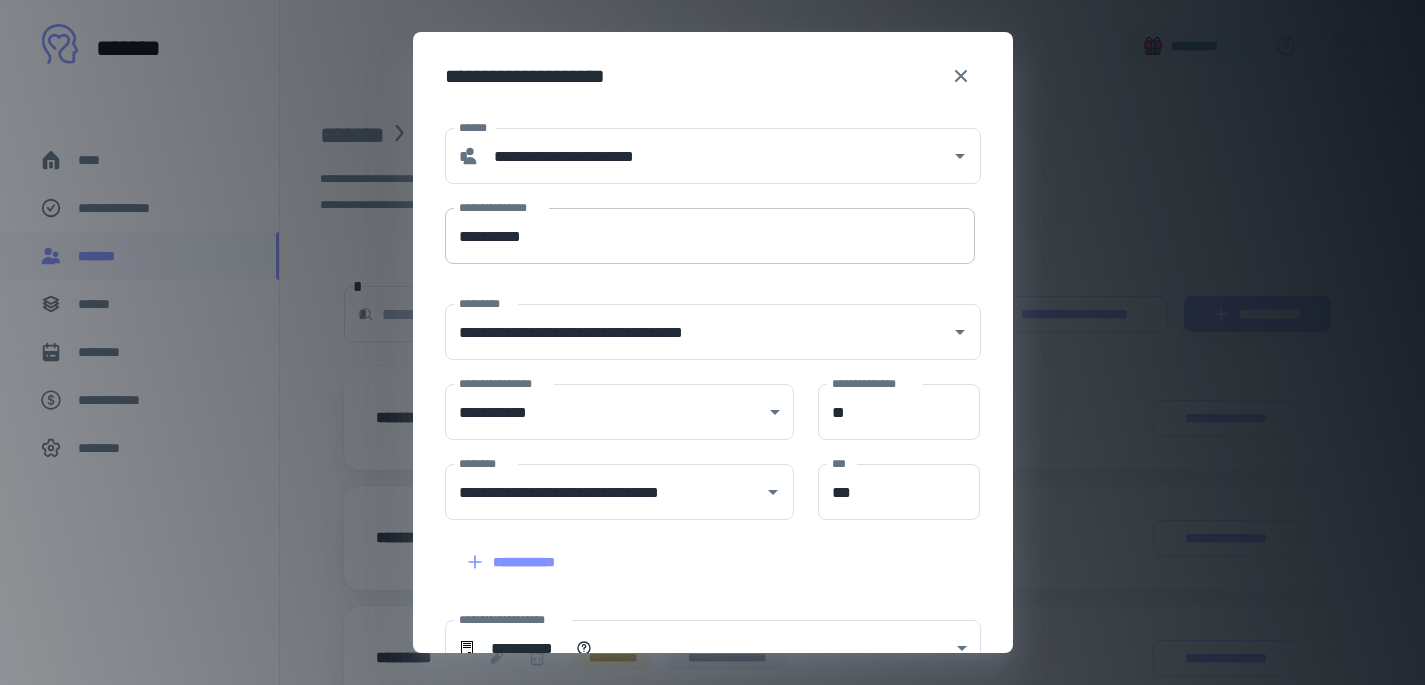 click on "**********" at bounding box center (710, 236) 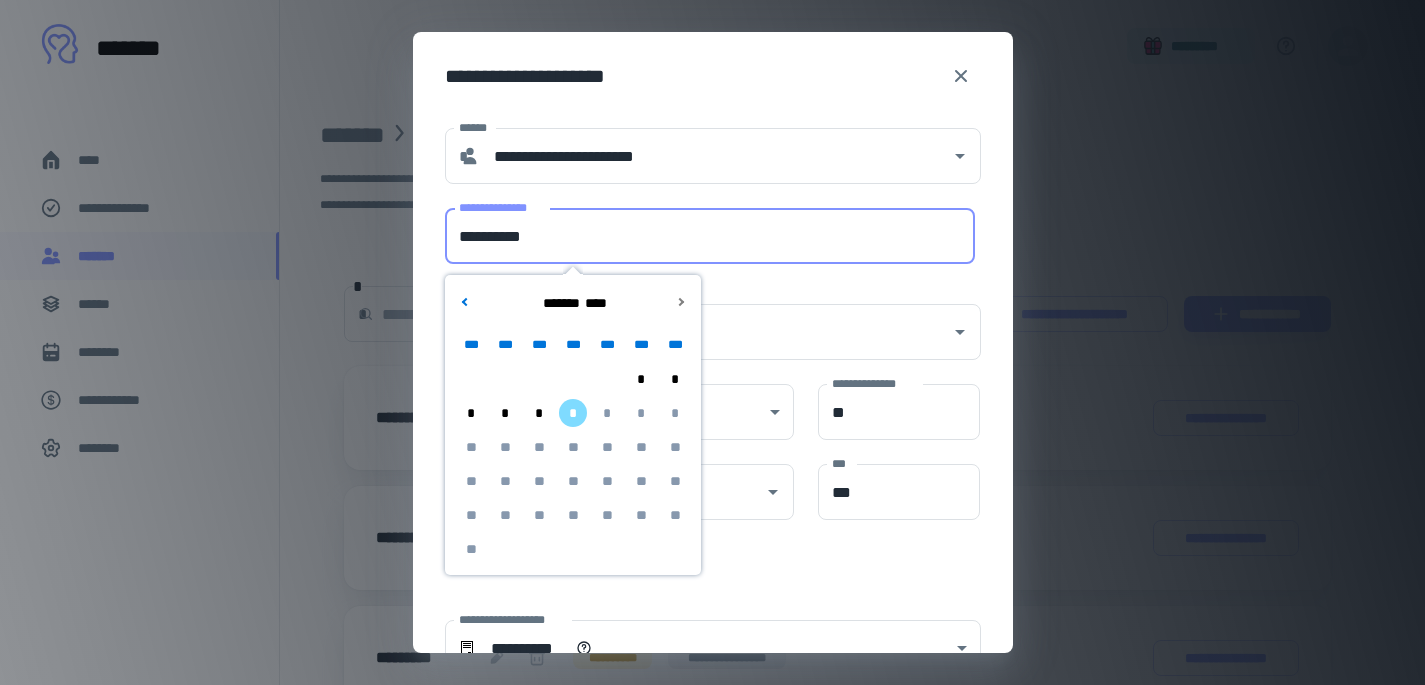 type on "**********" 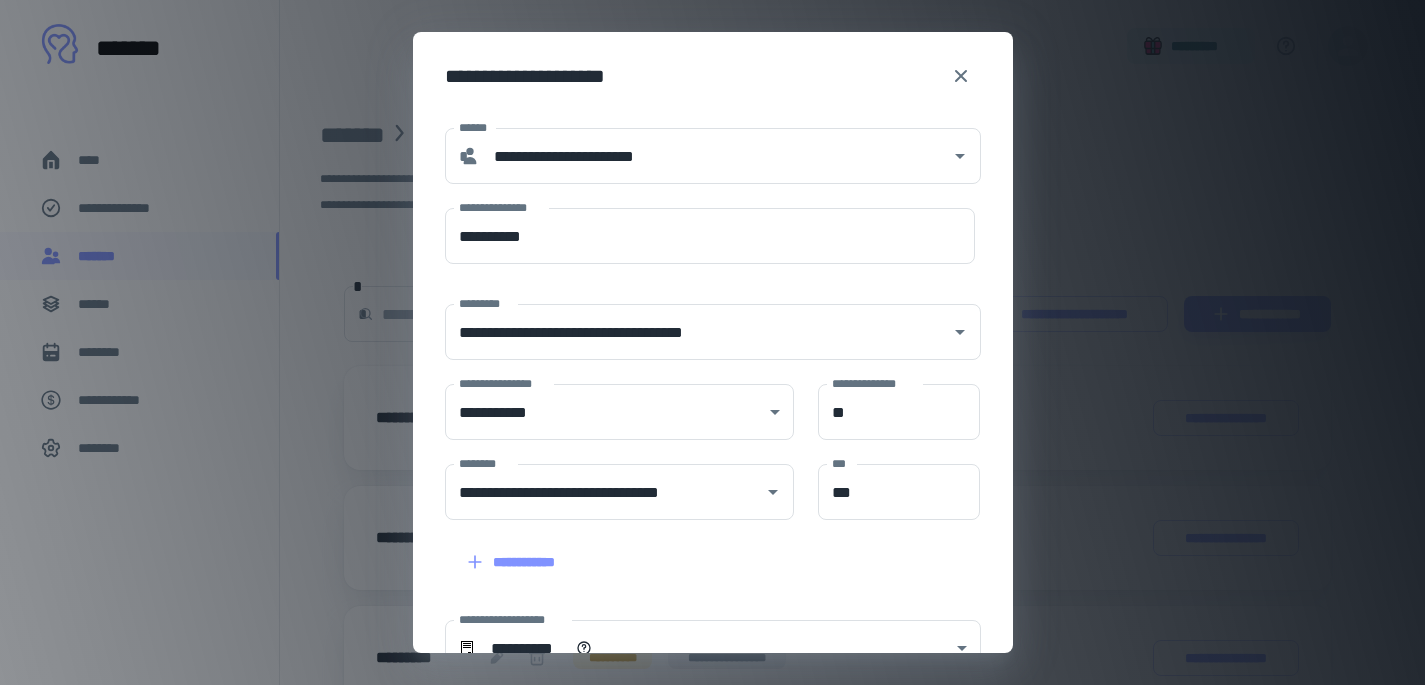 scroll, scrollTop: 283, scrollLeft: 0, axis: vertical 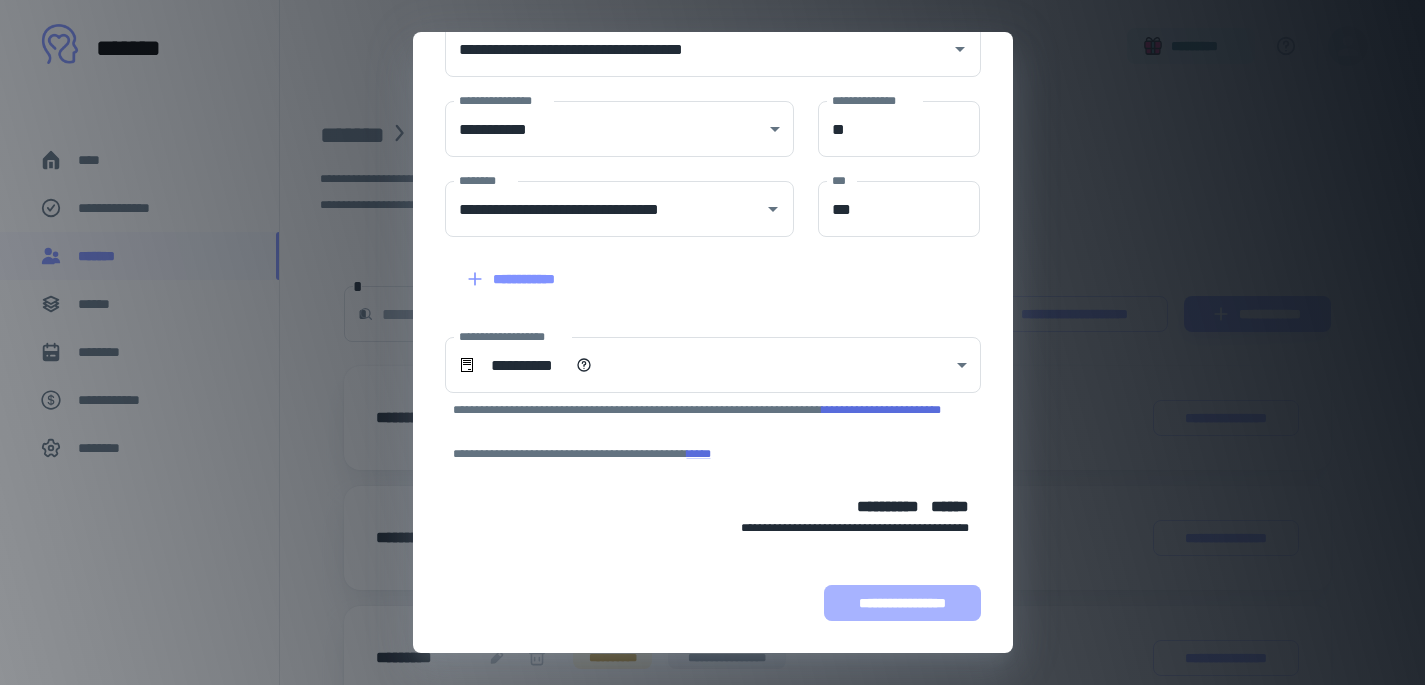 click on "**********" at bounding box center [902, 603] 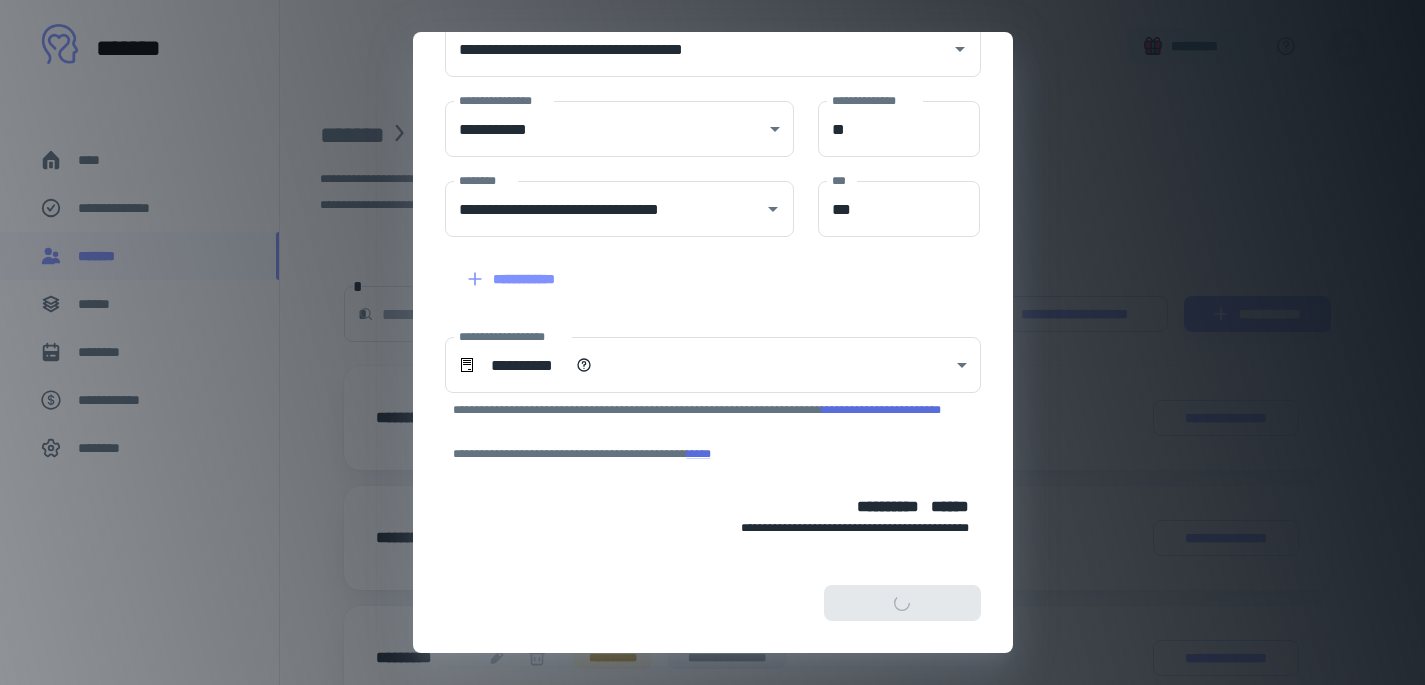 scroll, scrollTop: 409, scrollLeft: 0, axis: vertical 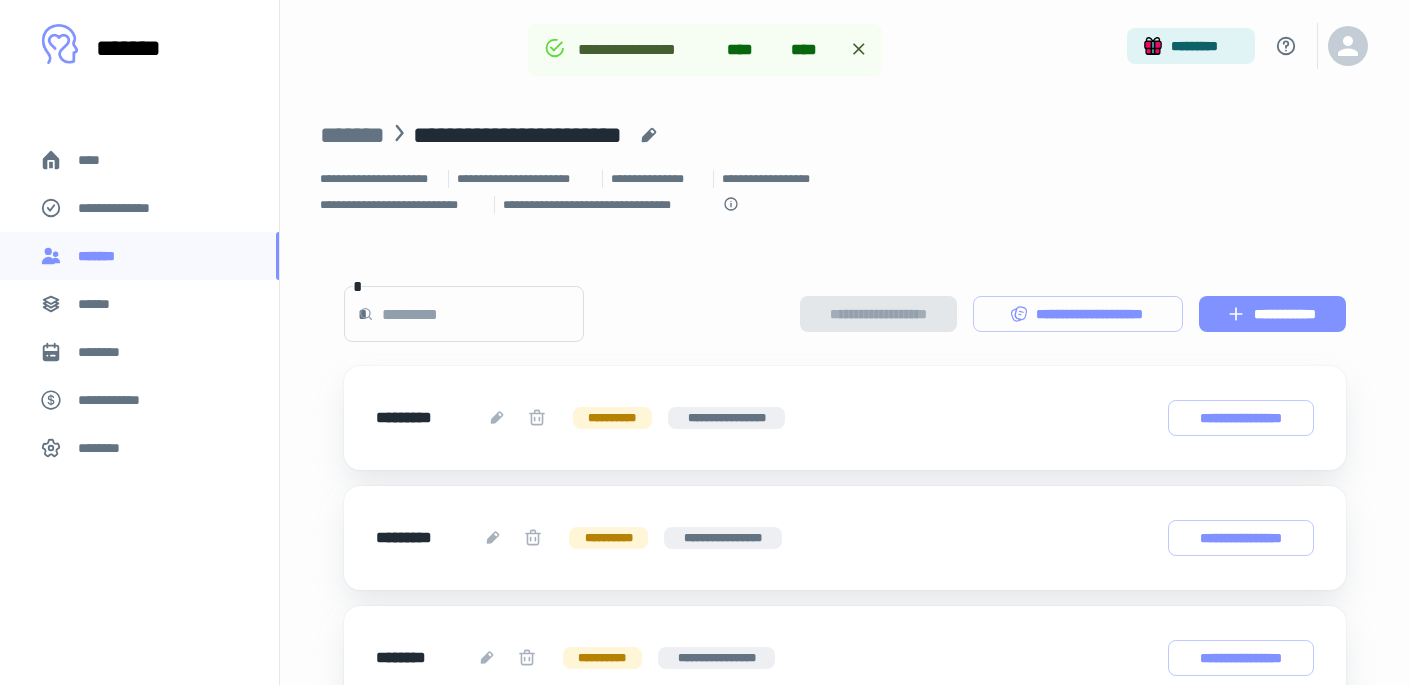 click on "**********" at bounding box center (1272, 314) 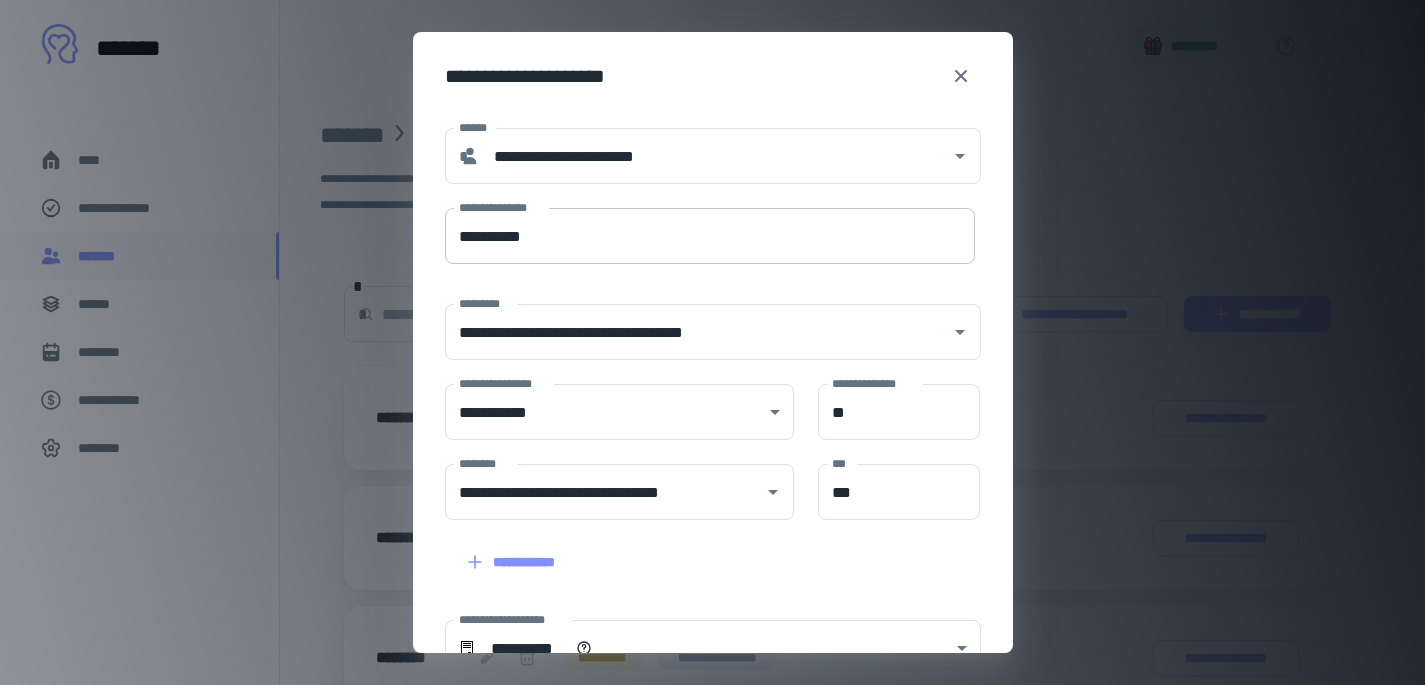 click on "**********" at bounding box center [710, 236] 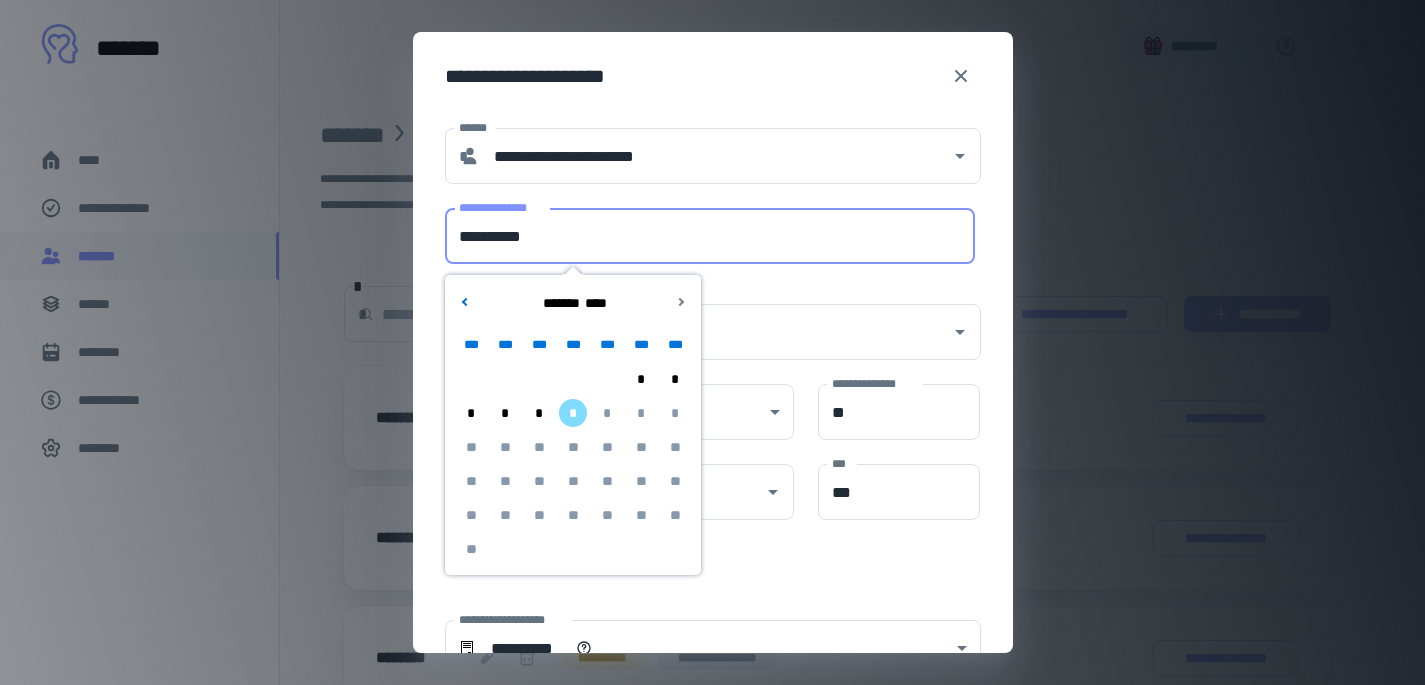 type on "**********" 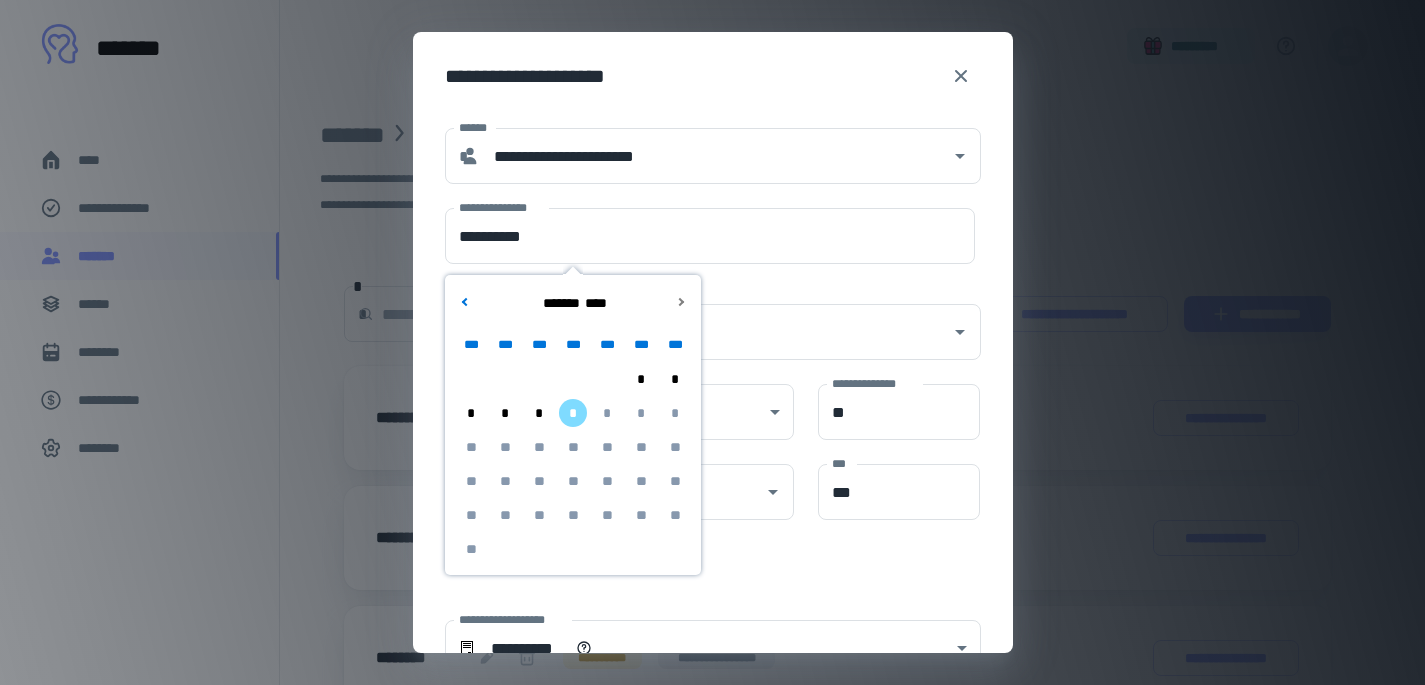 click on "**********" at bounding box center [713, 76] 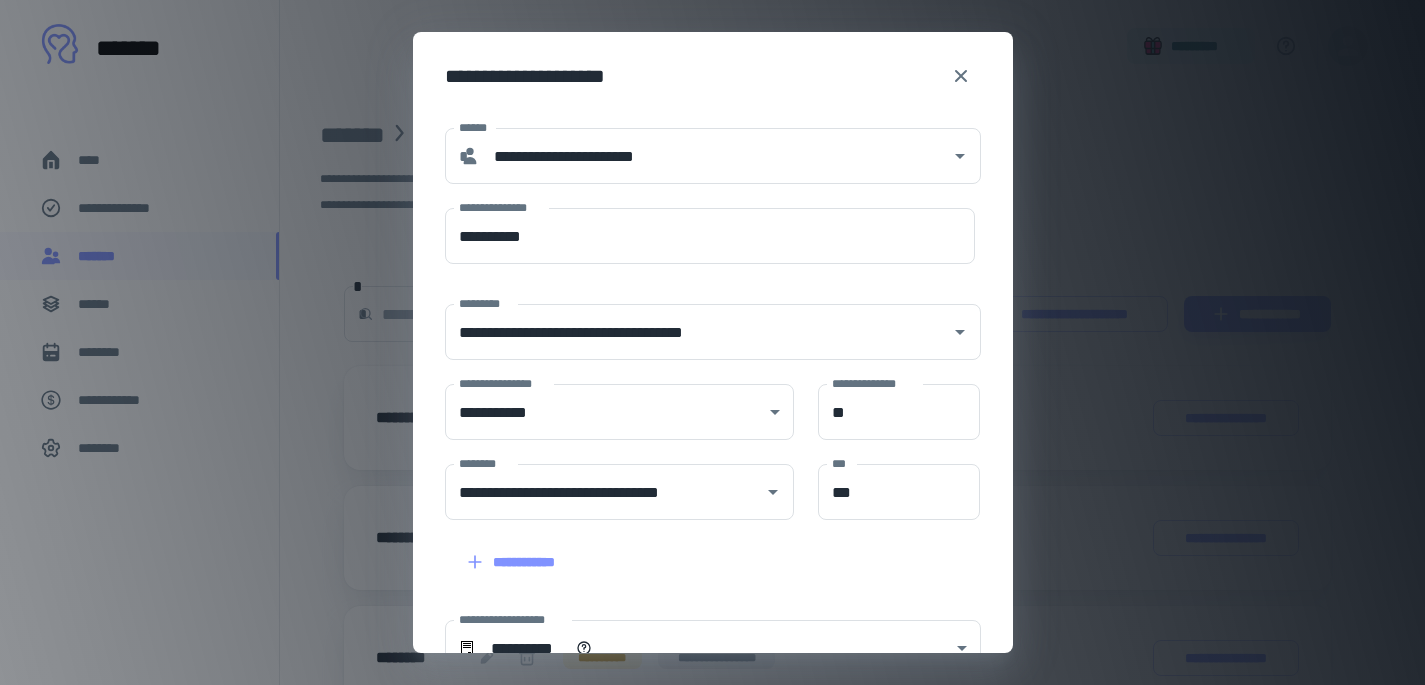scroll, scrollTop: 283, scrollLeft: 0, axis: vertical 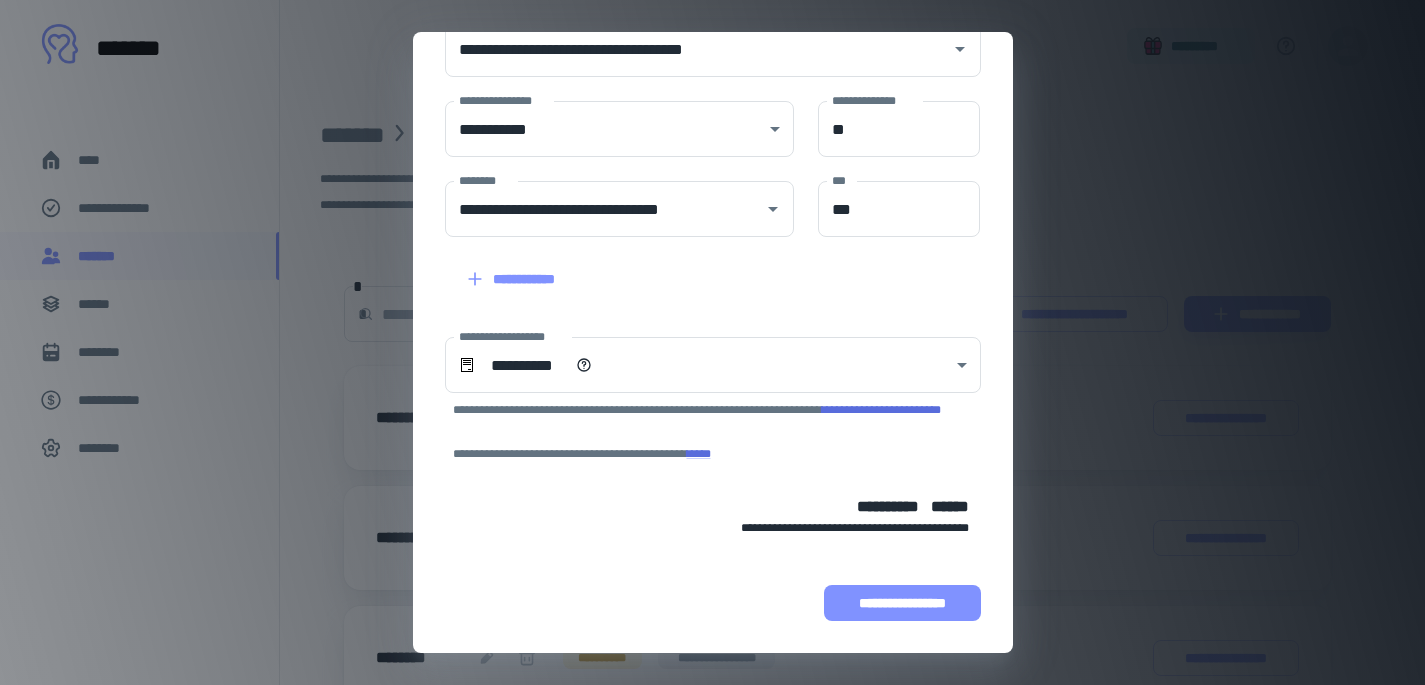 click on "**********" at bounding box center (902, 603) 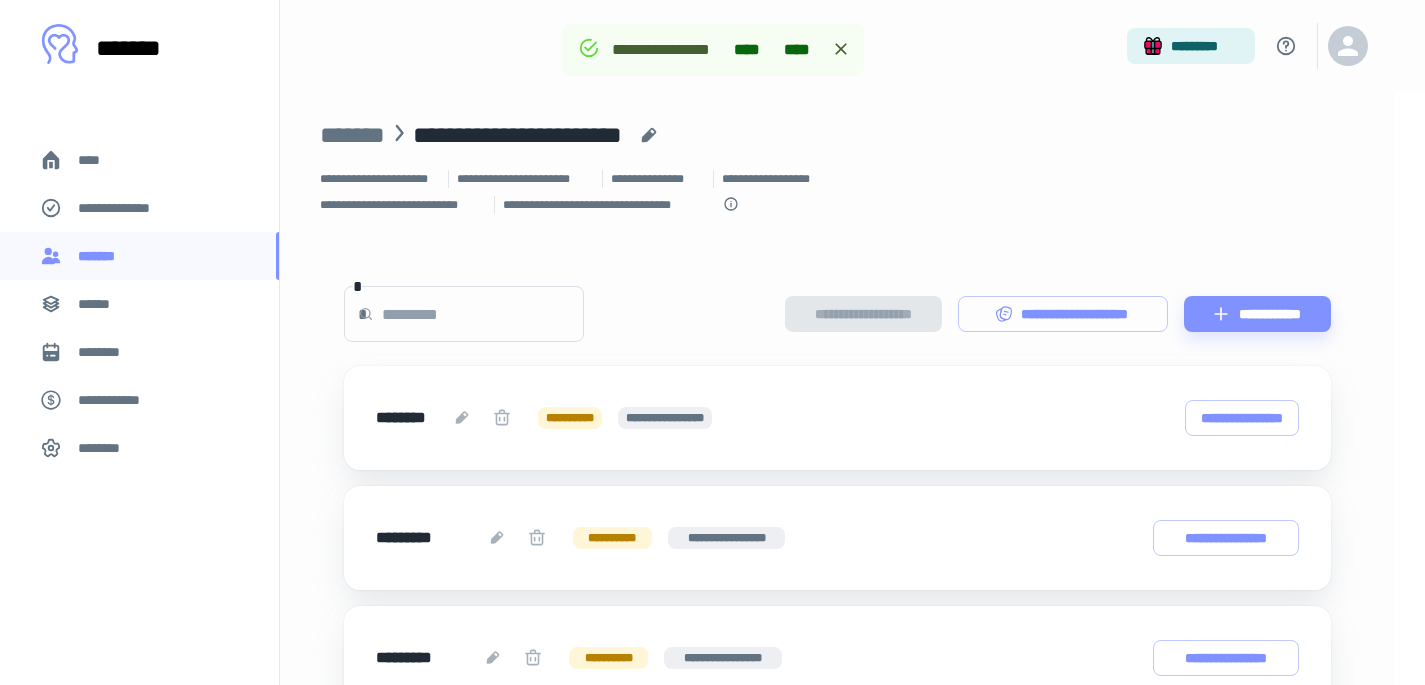 scroll, scrollTop: 409, scrollLeft: 0, axis: vertical 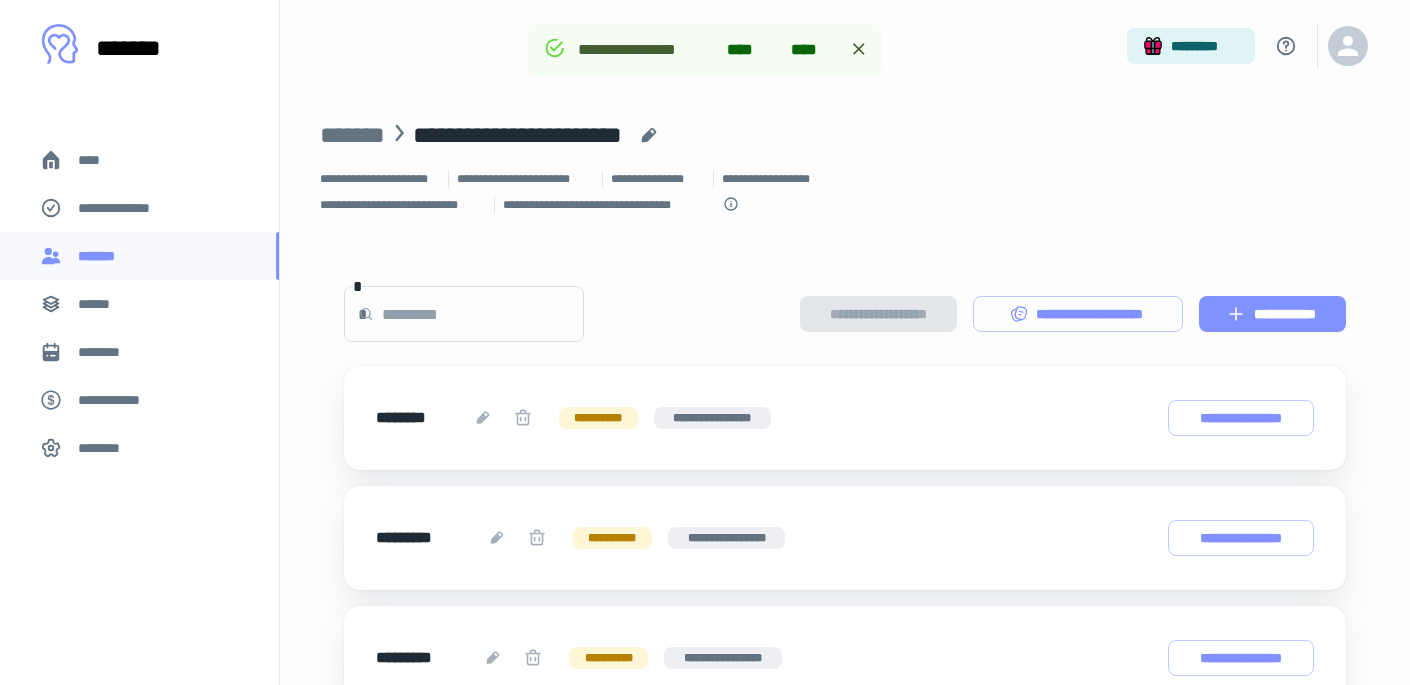 click on "**********" at bounding box center [1272, 314] 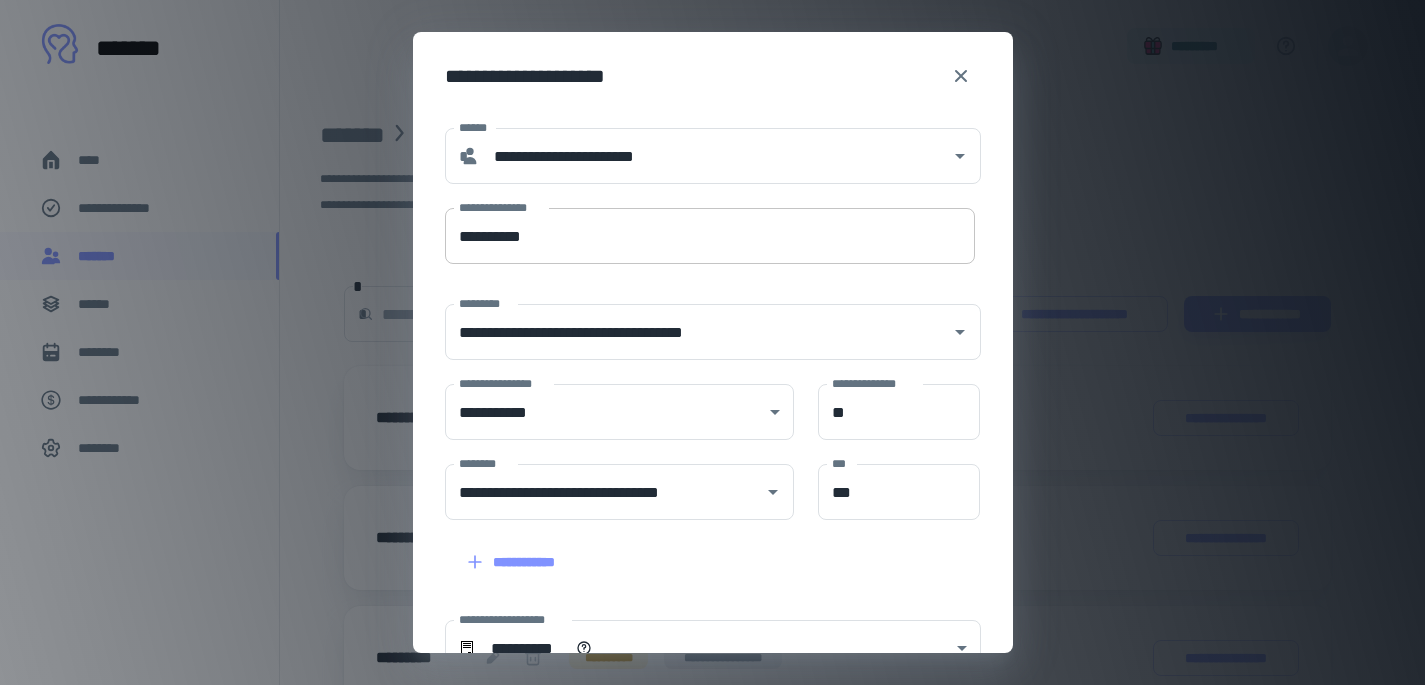 click on "**********" at bounding box center (710, 236) 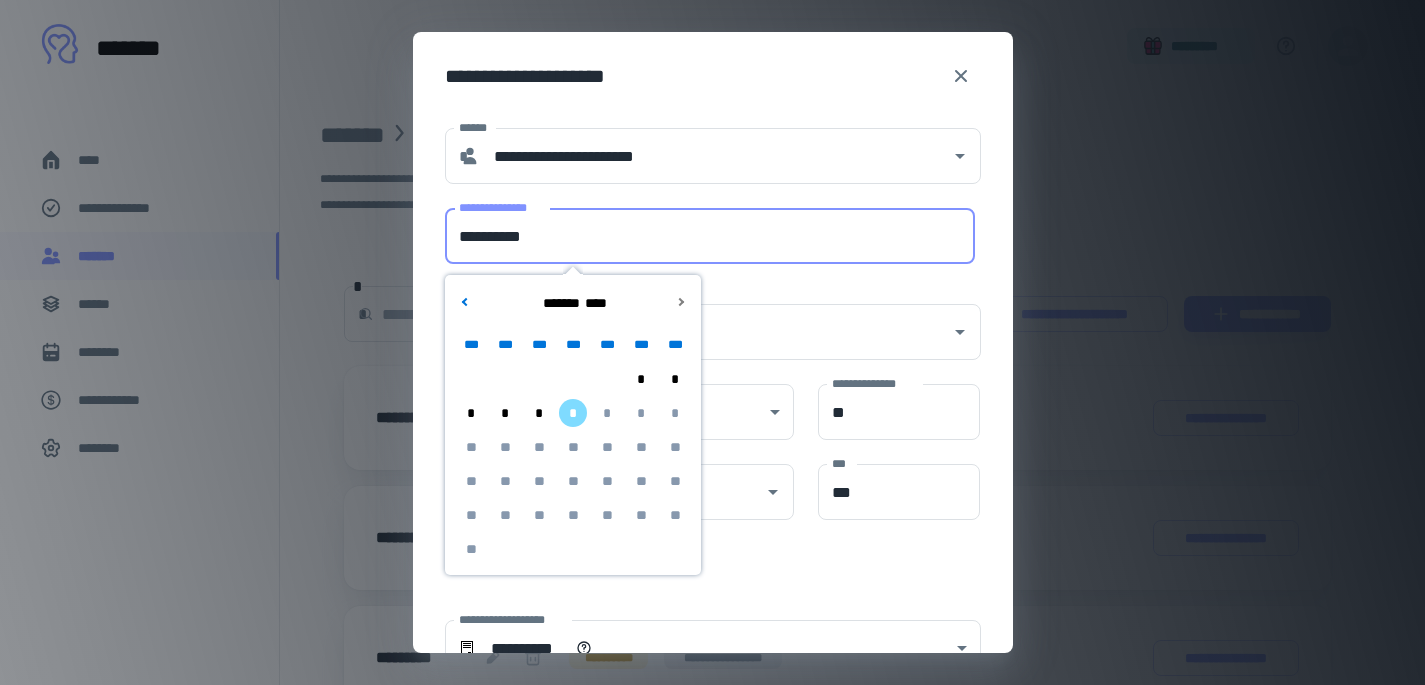 type on "**********" 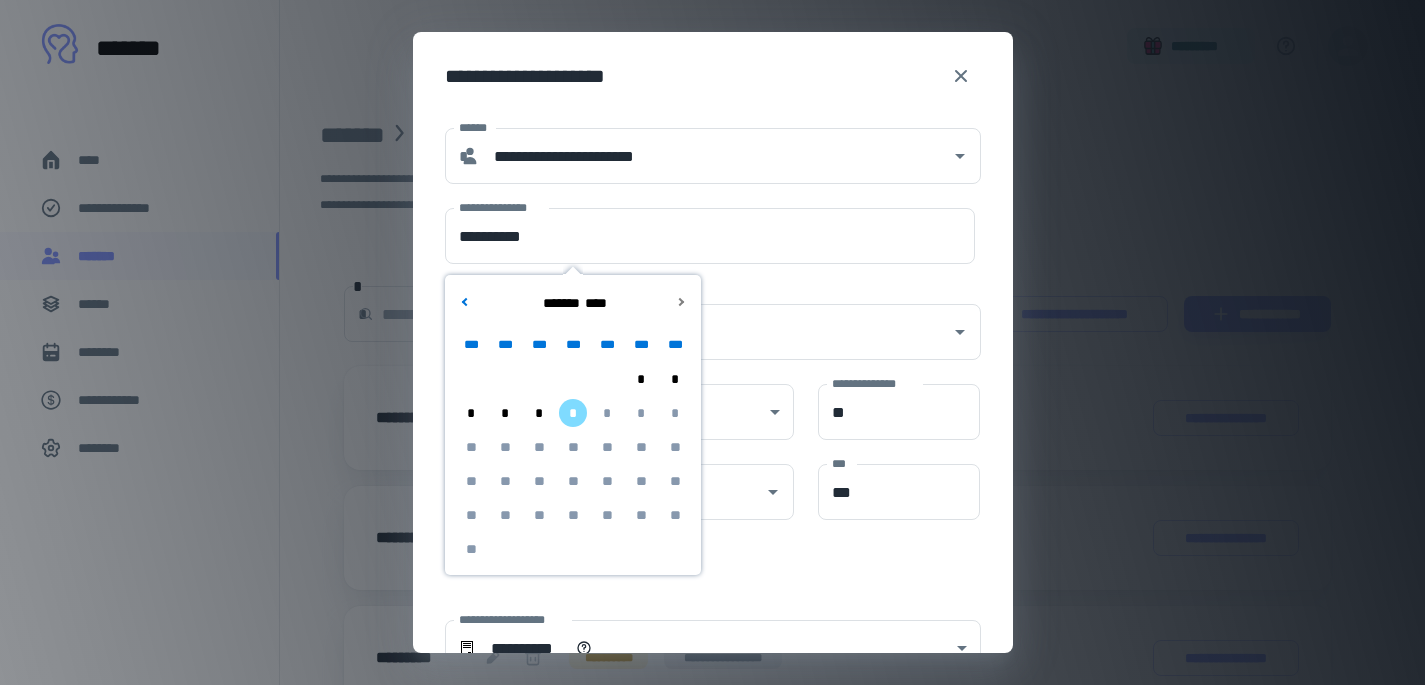 click on "**********" at bounding box center [713, 76] 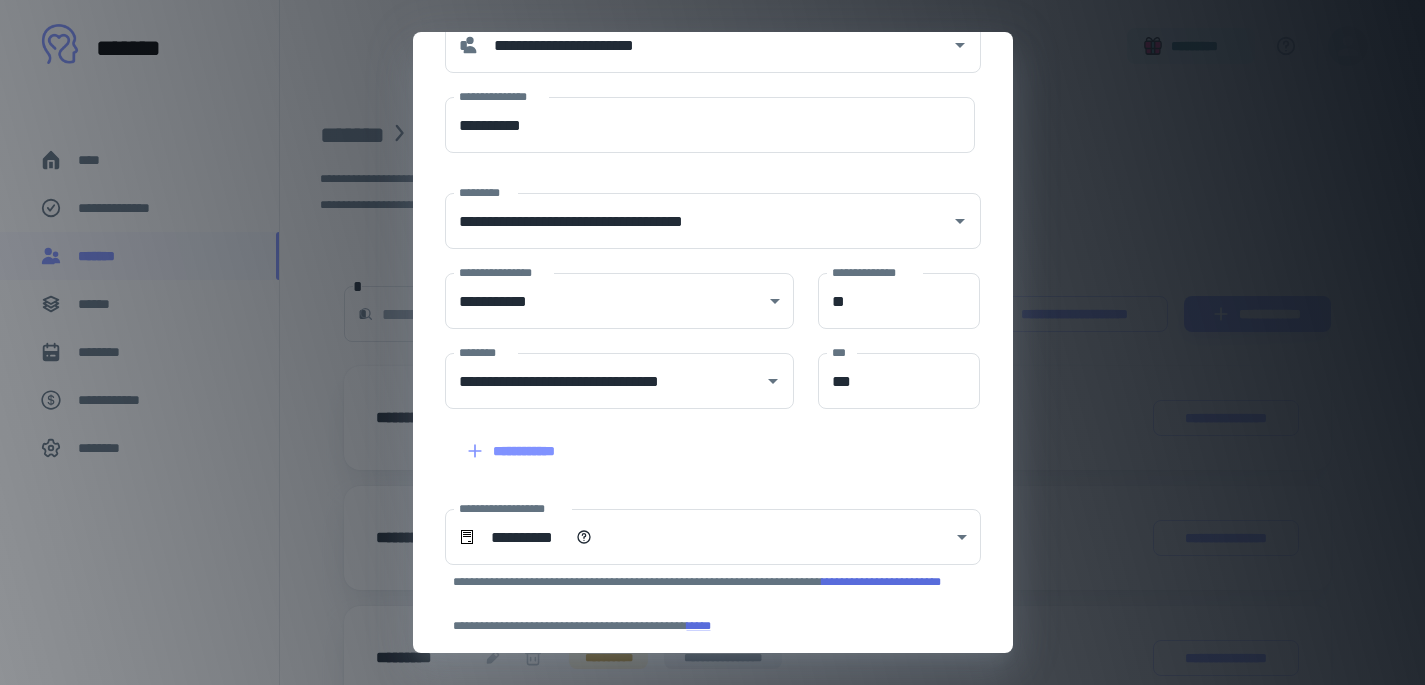 scroll, scrollTop: 283, scrollLeft: 0, axis: vertical 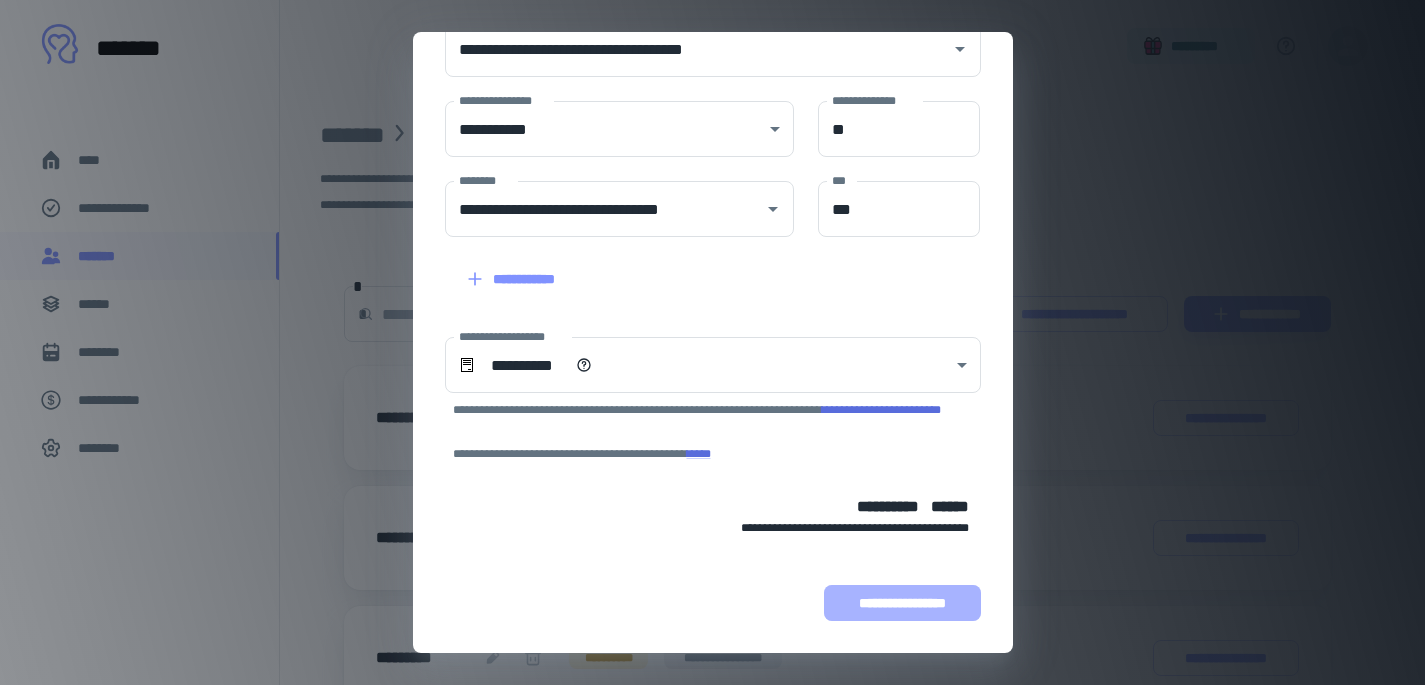 click on "**********" at bounding box center [902, 603] 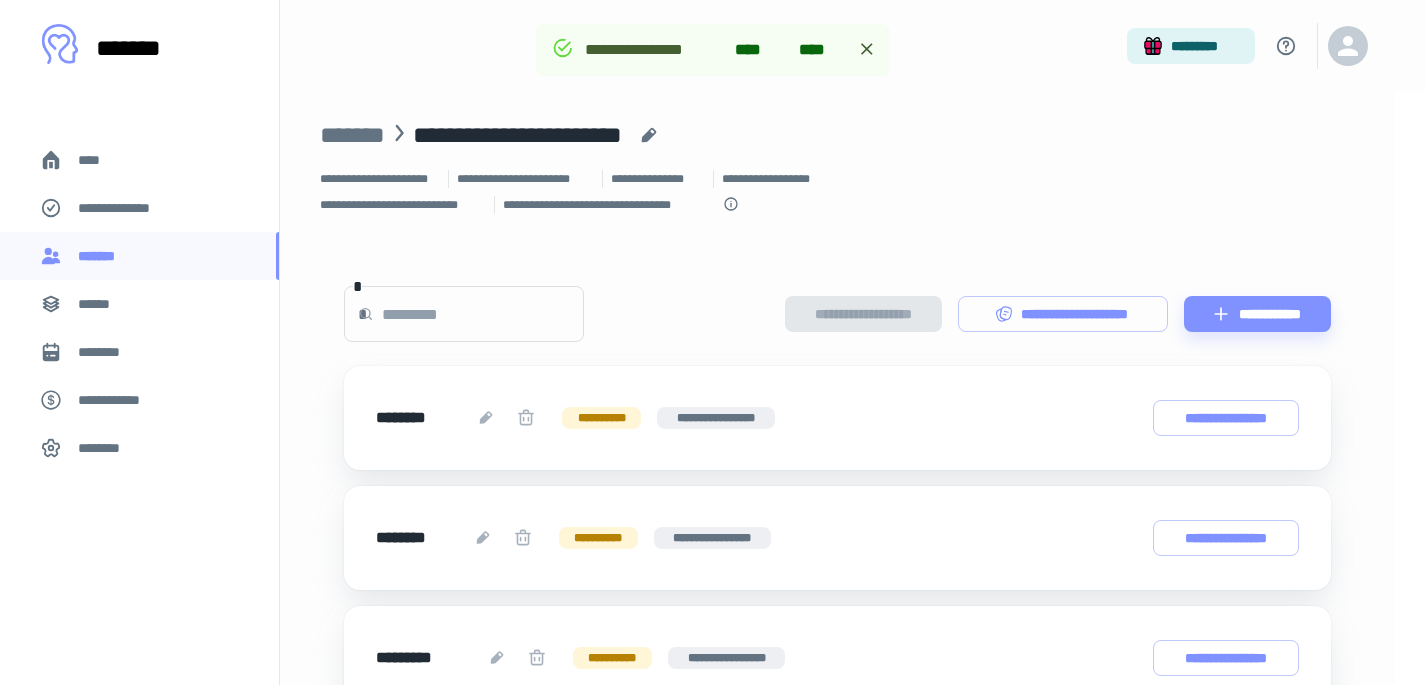 scroll, scrollTop: 409, scrollLeft: 0, axis: vertical 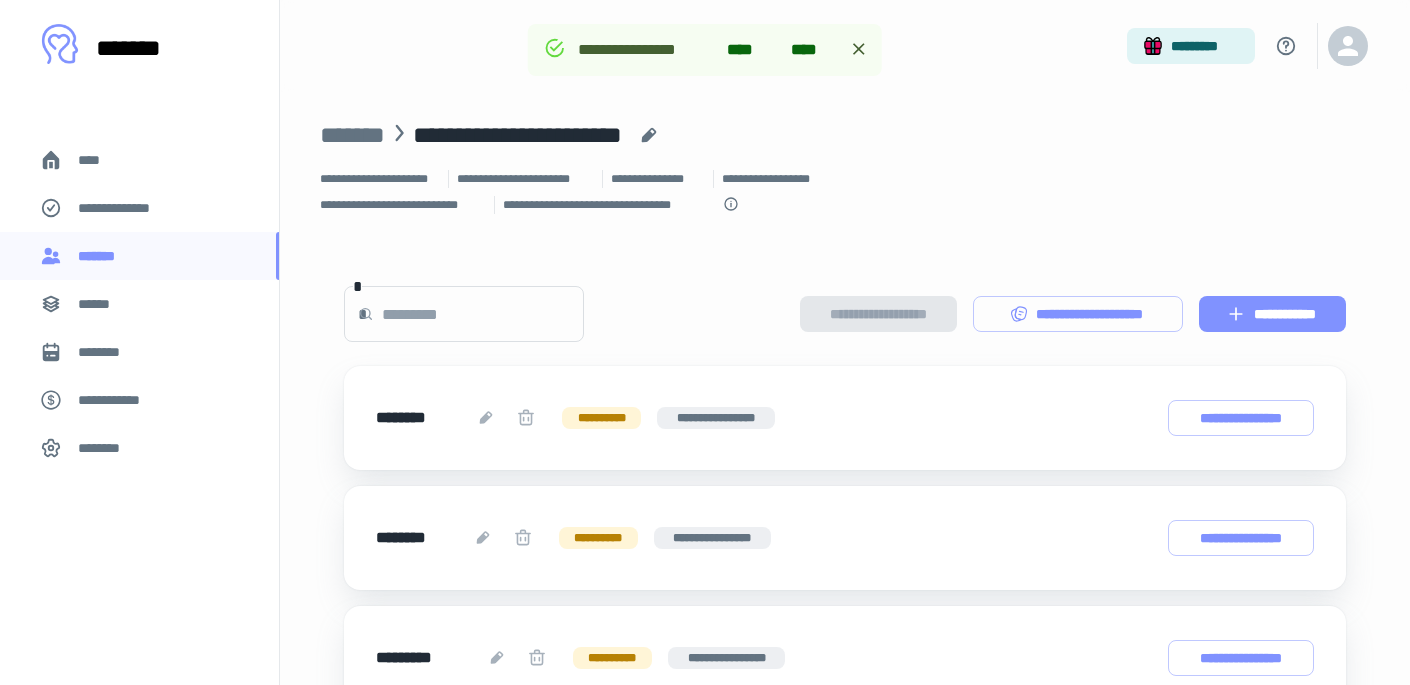click on "**********" at bounding box center [1272, 314] 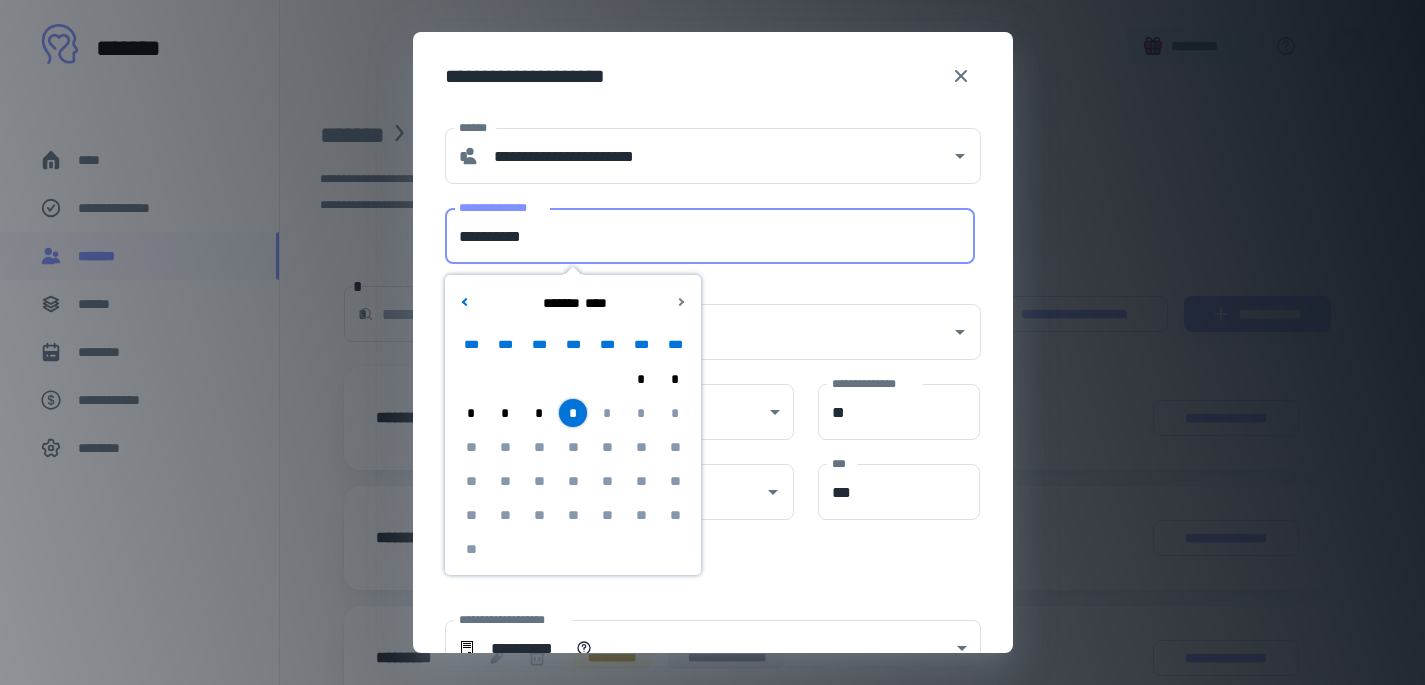 click on "**********" at bounding box center (710, 236) 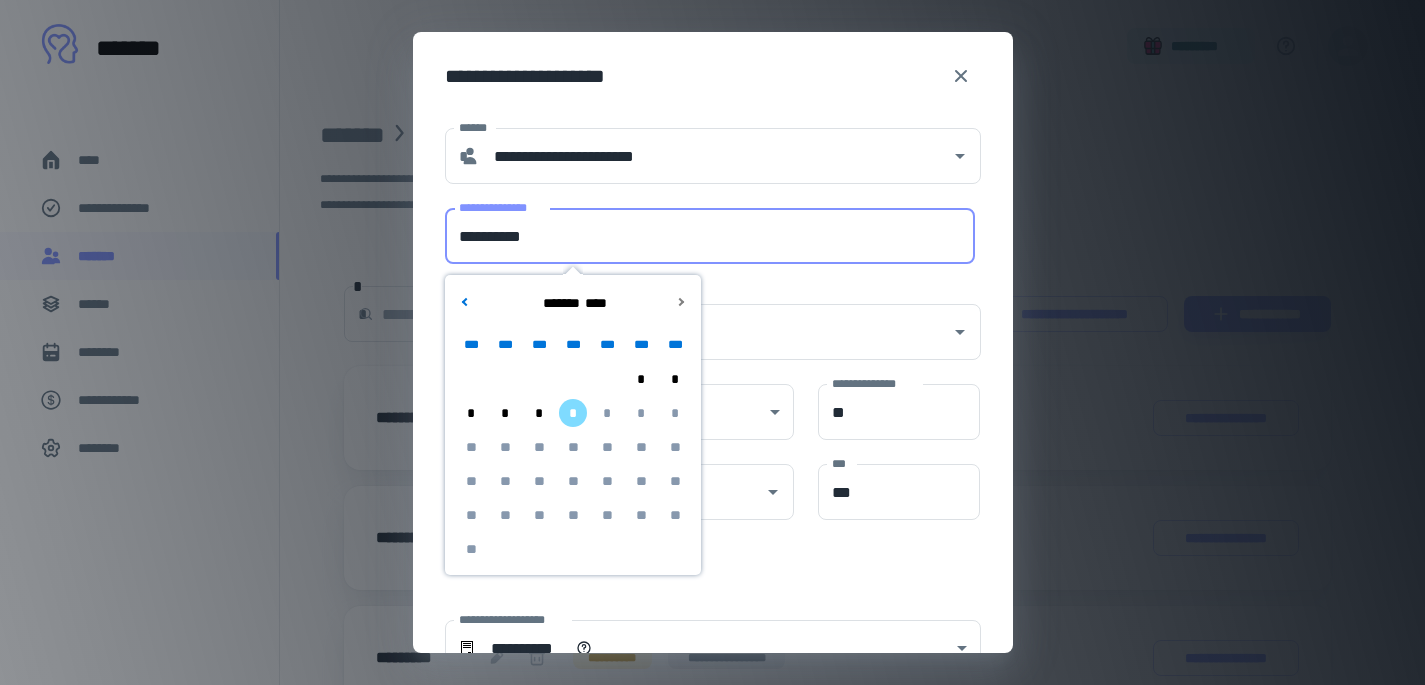 click on "**********" at bounding box center (713, 76) 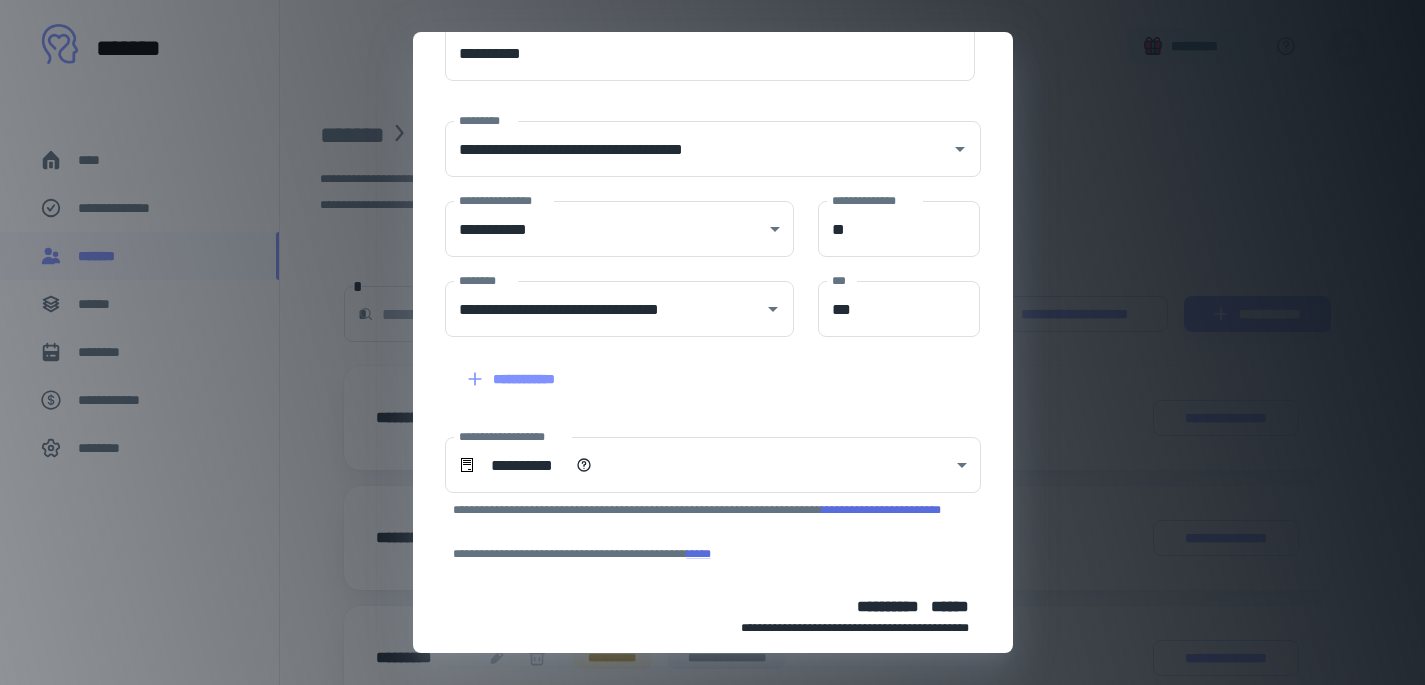 scroll, scrollTop: 170, scrollLeft: 0, axis: vertical 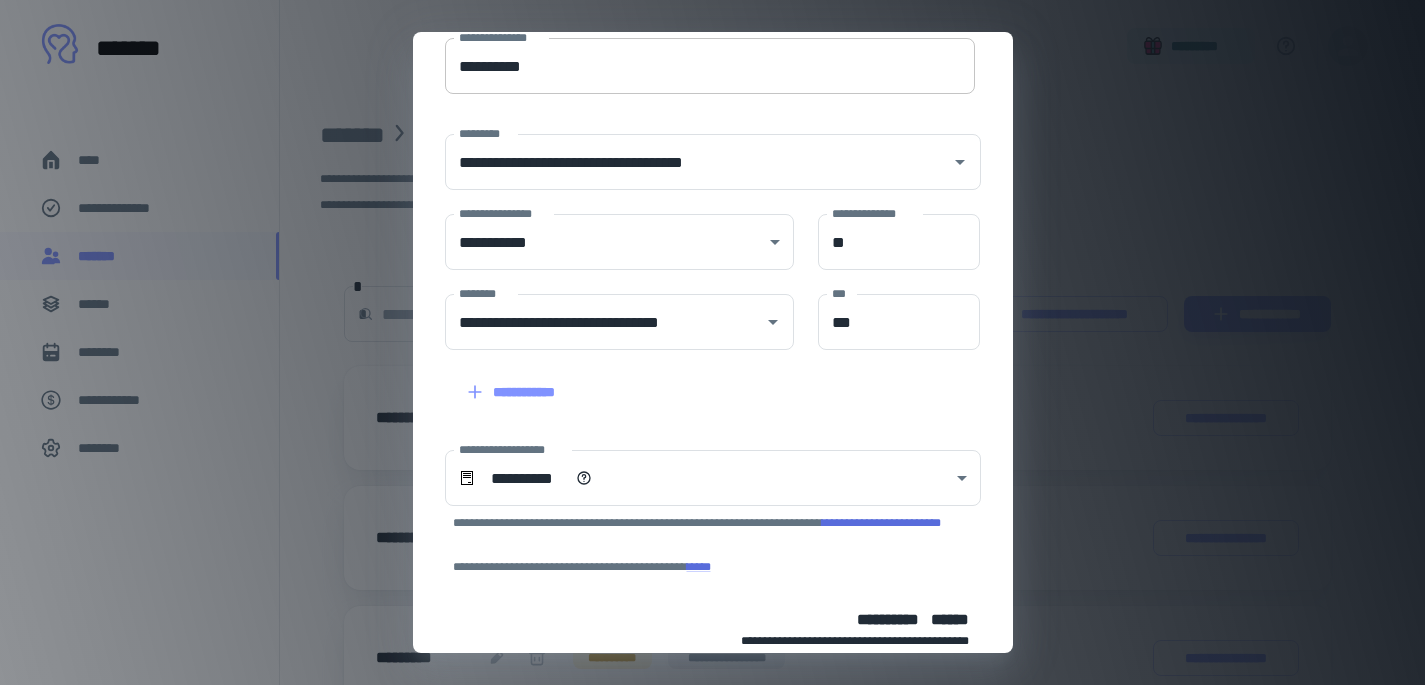 click on "**********" at bounding box center [710, 66] 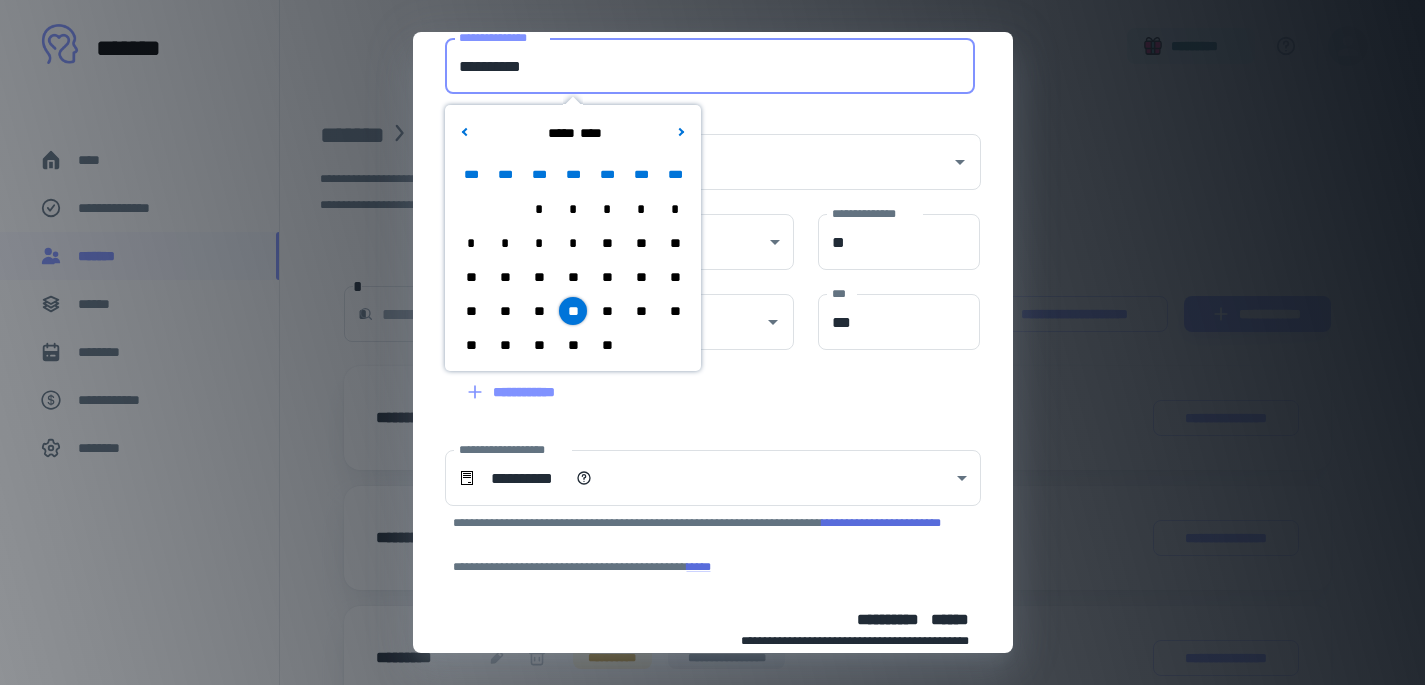 type on "**********" 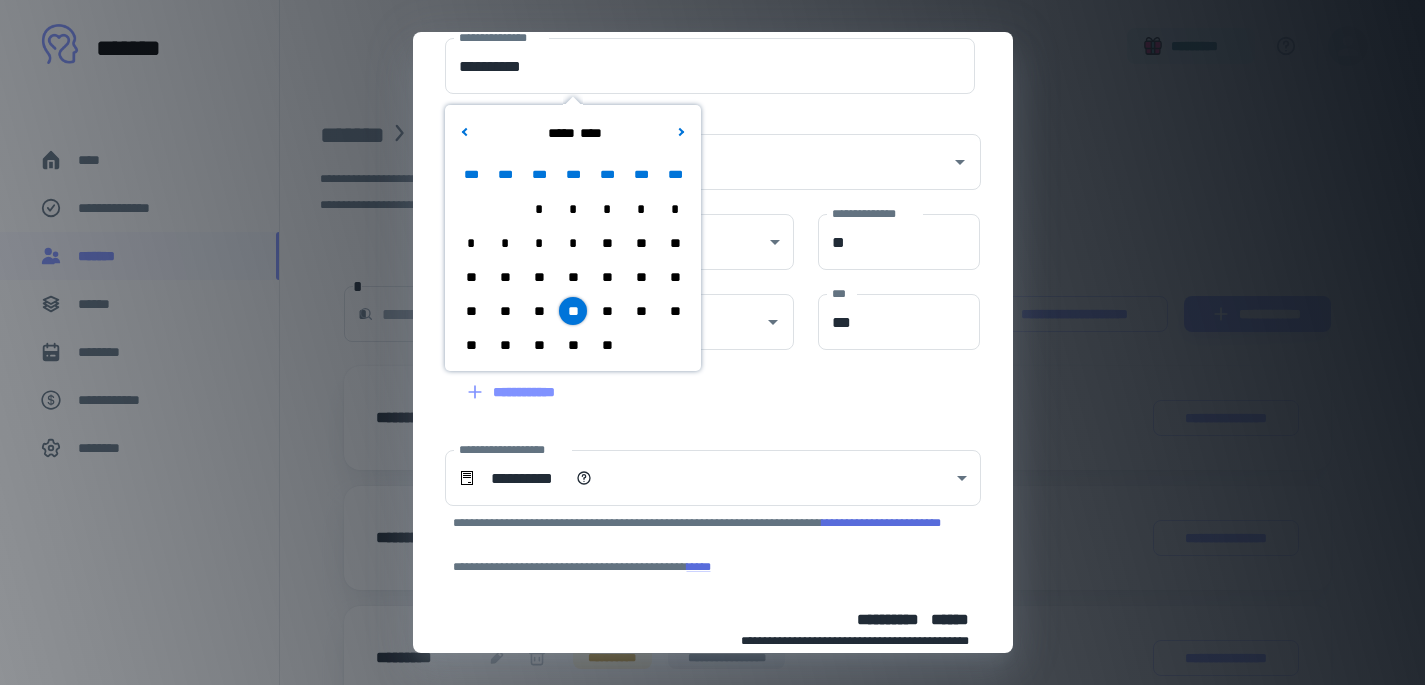click on "**********" at bounding box center [701, 150] 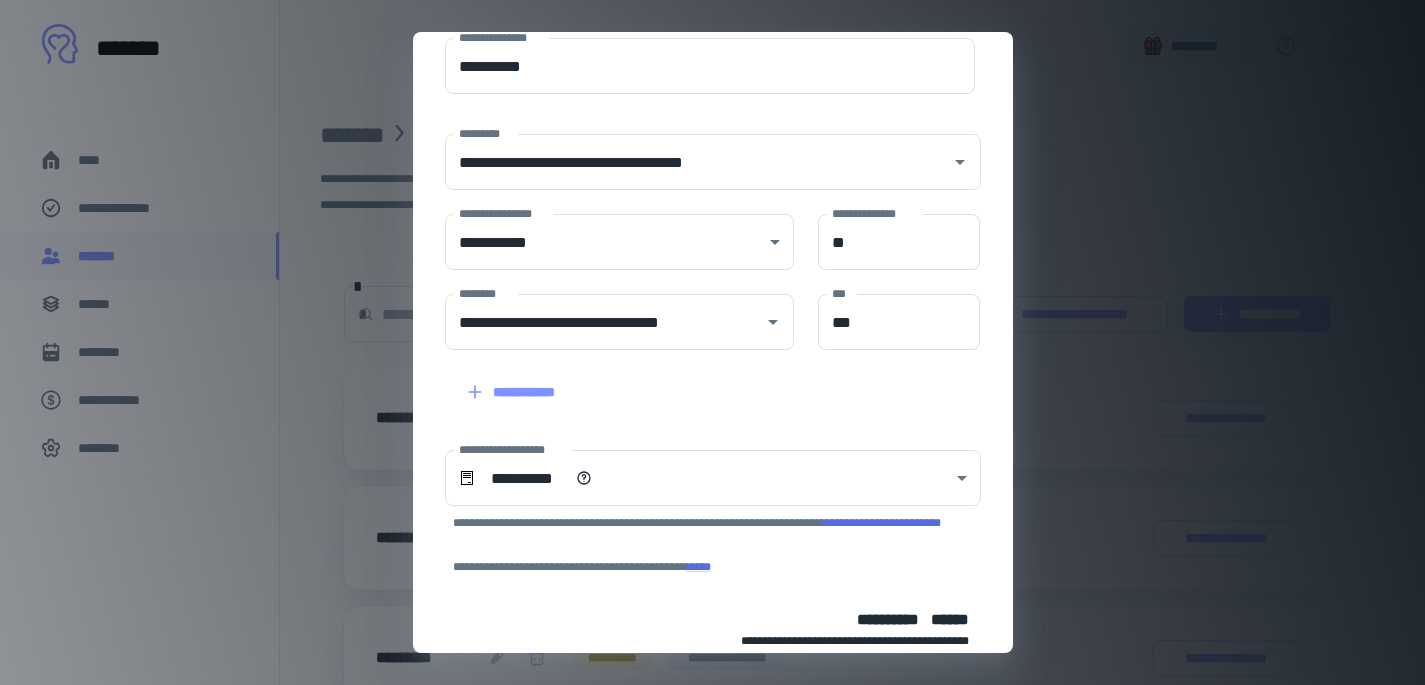 scroll, scrollTop: 283, scrollLeft: 0, axis: vertical 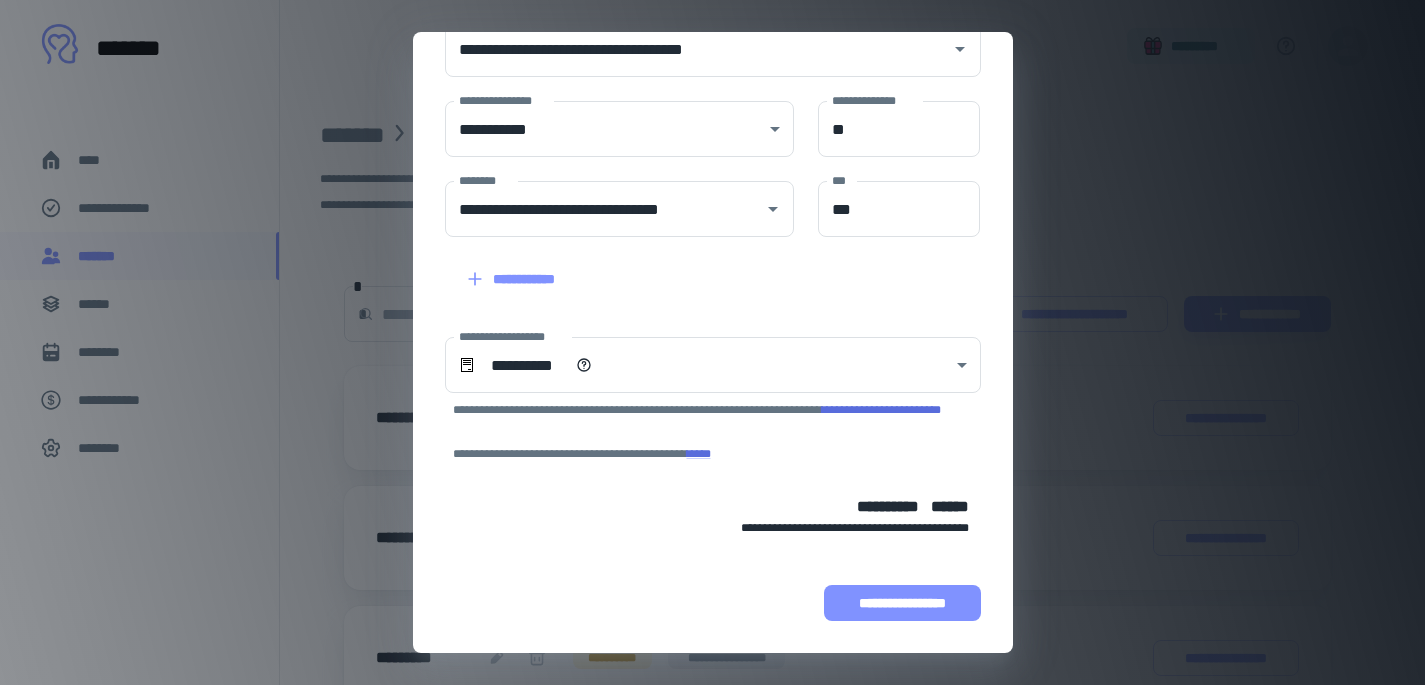 click on "**********" at bounding box center (902, 603) 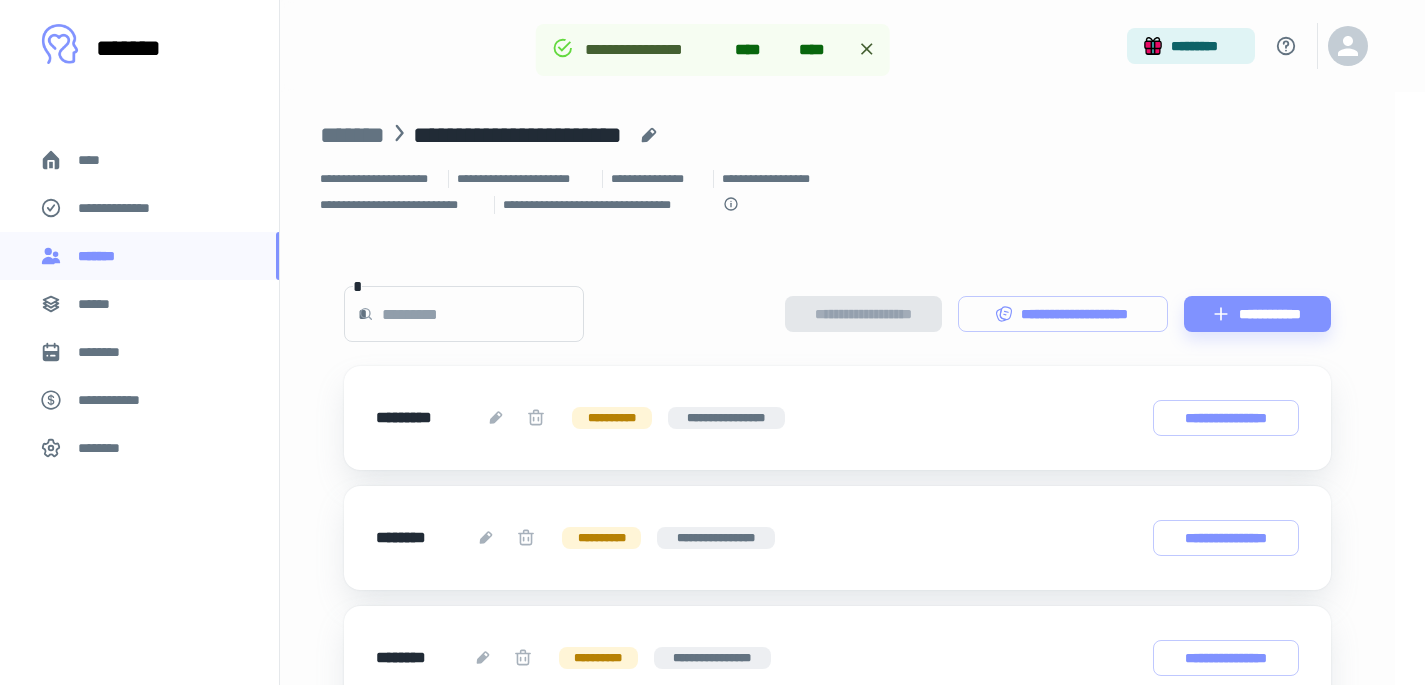 scroll, scrollTop: 409, scrollLeft: 0, axis: vertical 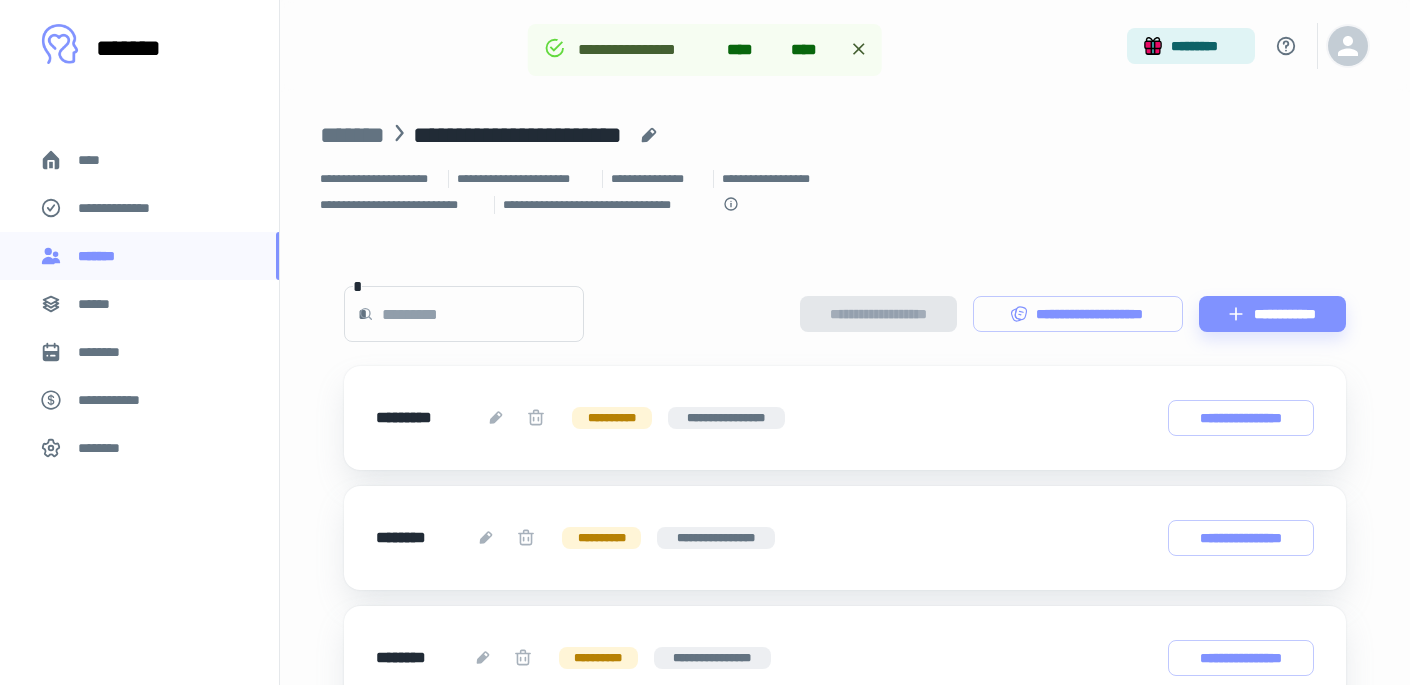 click 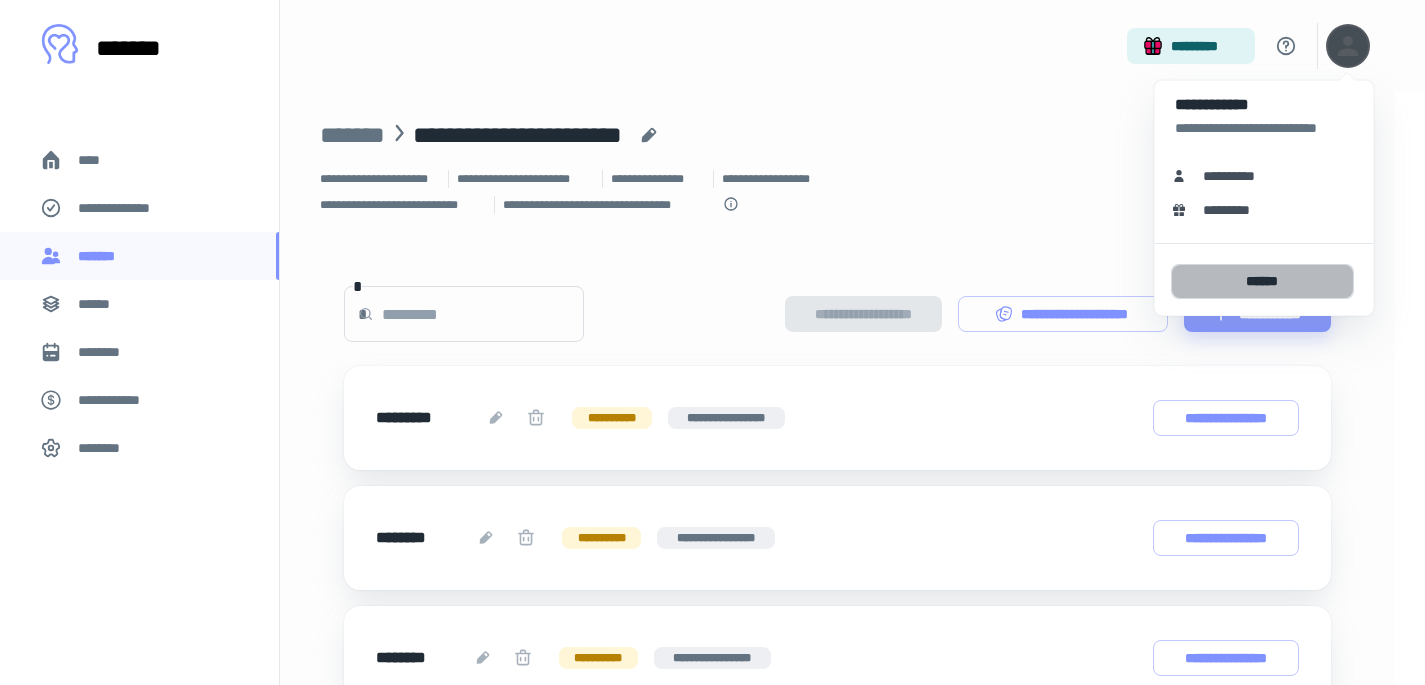 click on "******" at bounding box center [1262, 281] 